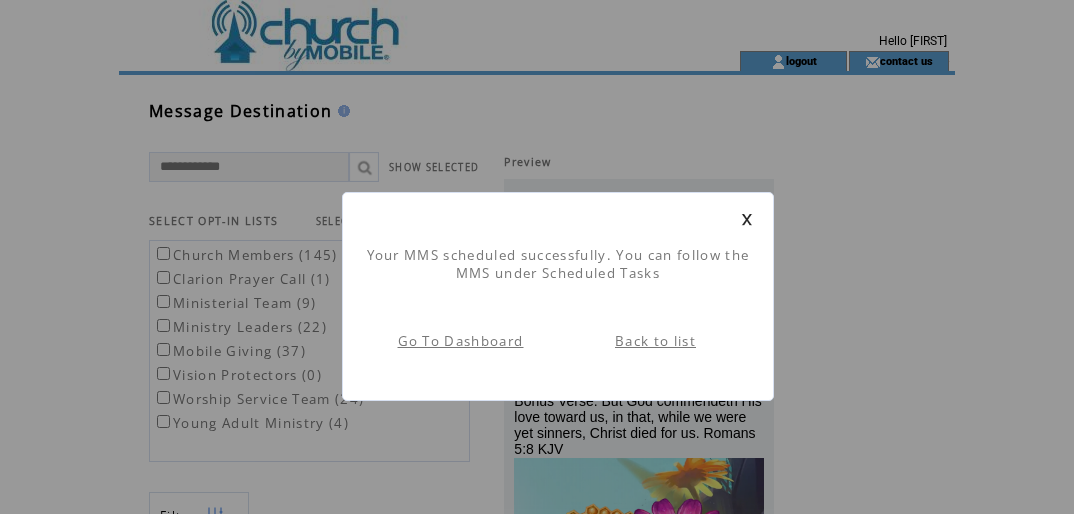 scroll, scrollTop: 0, scrollLeft: 0, axis: both 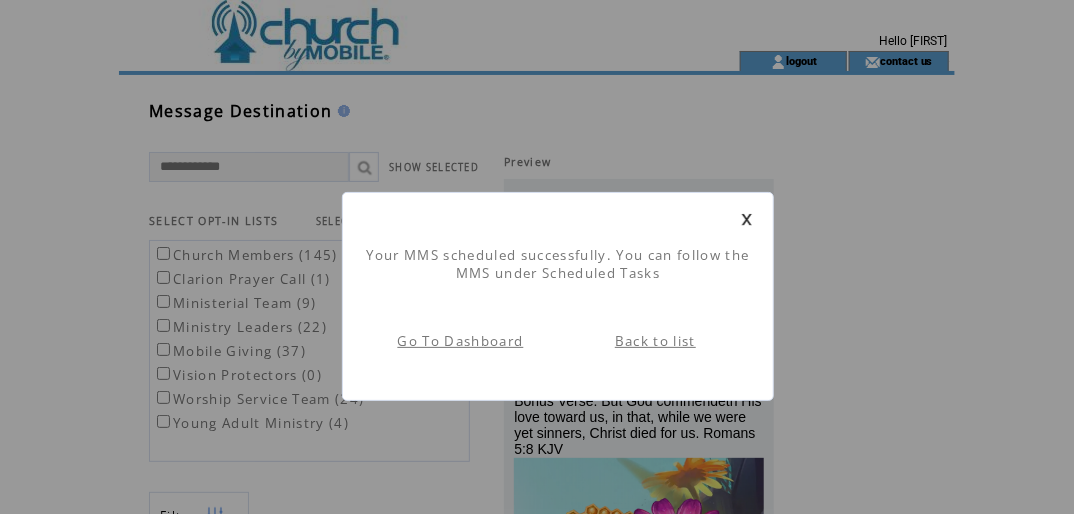 click on "Back to list" at bounding box center [655, 341] 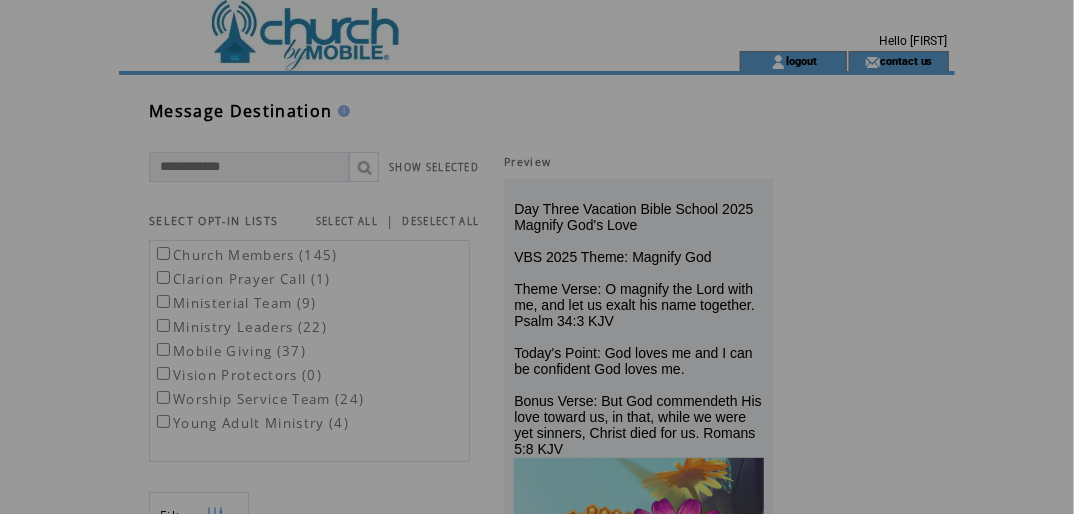 scroll, scrollTop: 0, scrollLeft: 0, axis: both 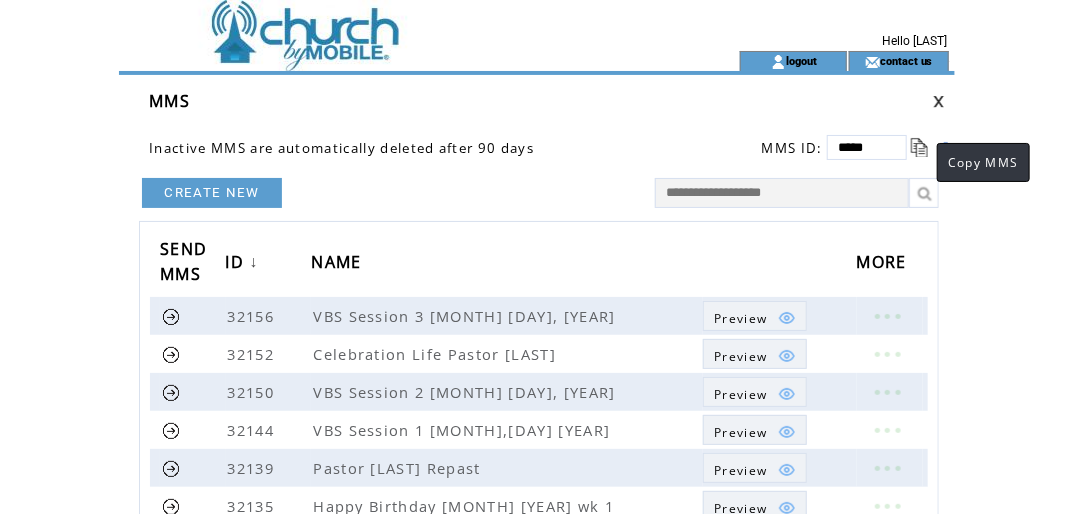 click at bounding box center (920, 147) 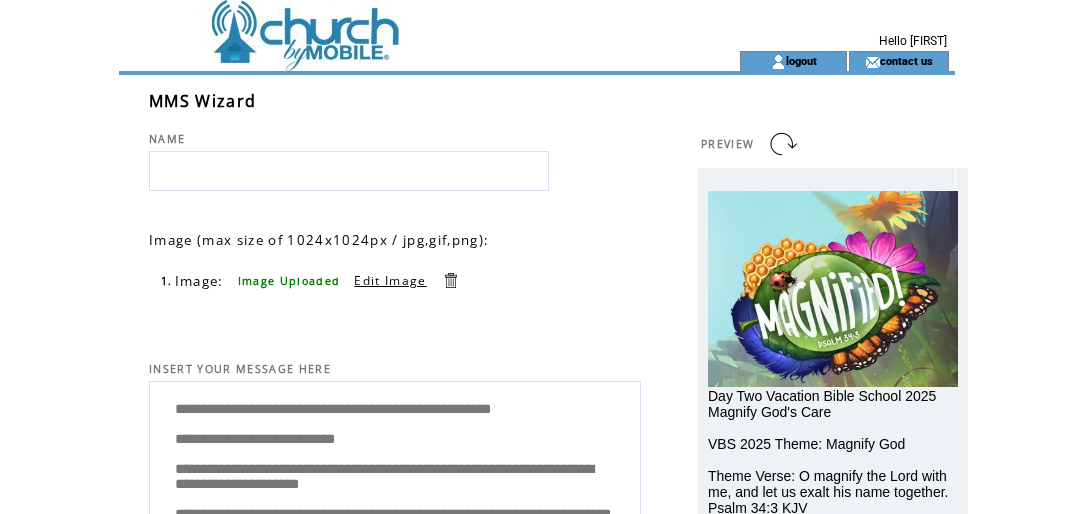 scroll, scrollTop: 0, scrollLeft: 0, axis: both 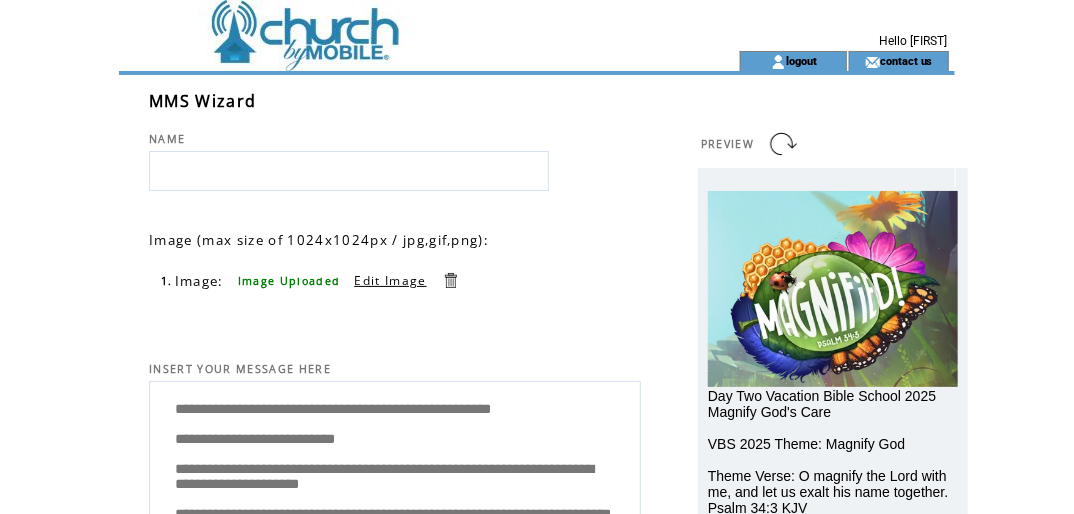 click at bounding box center (349, 171) 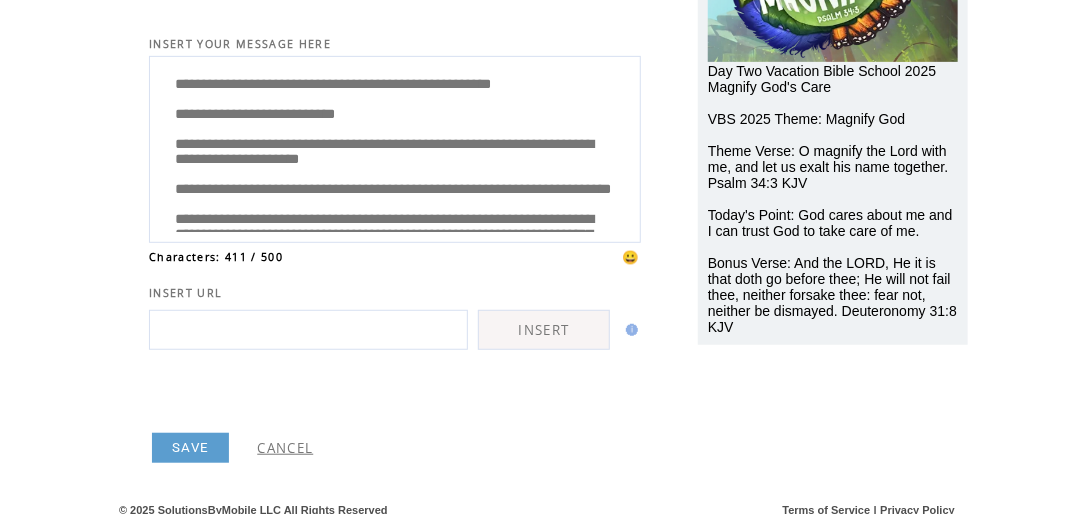 scroll, scrollTop: 327, scrollLeft: 0, axis: vertical 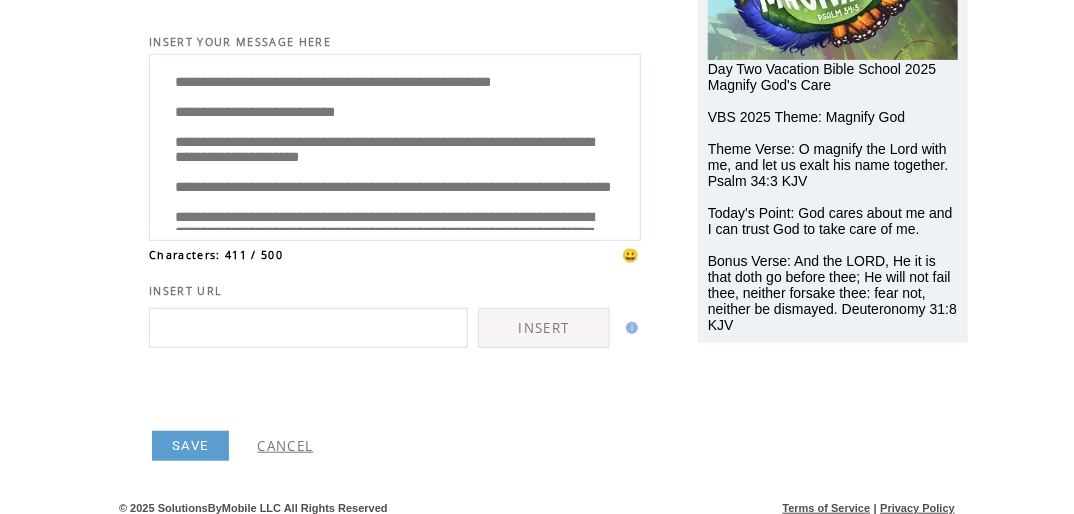 type on "**********" 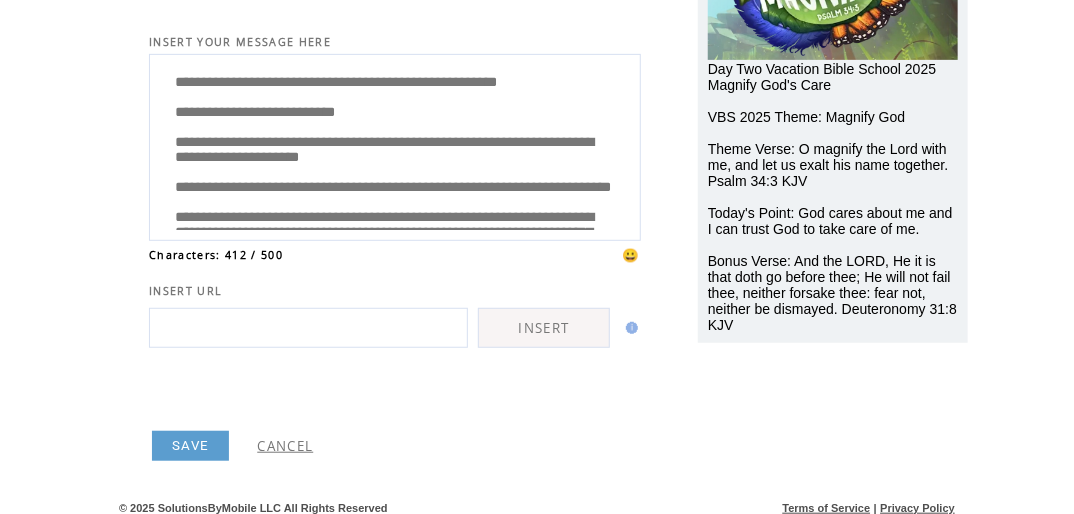 drag, startPoint x: 175, startPoint y: 108, endPoint x: 235, endPoint y: 108, distance: 60 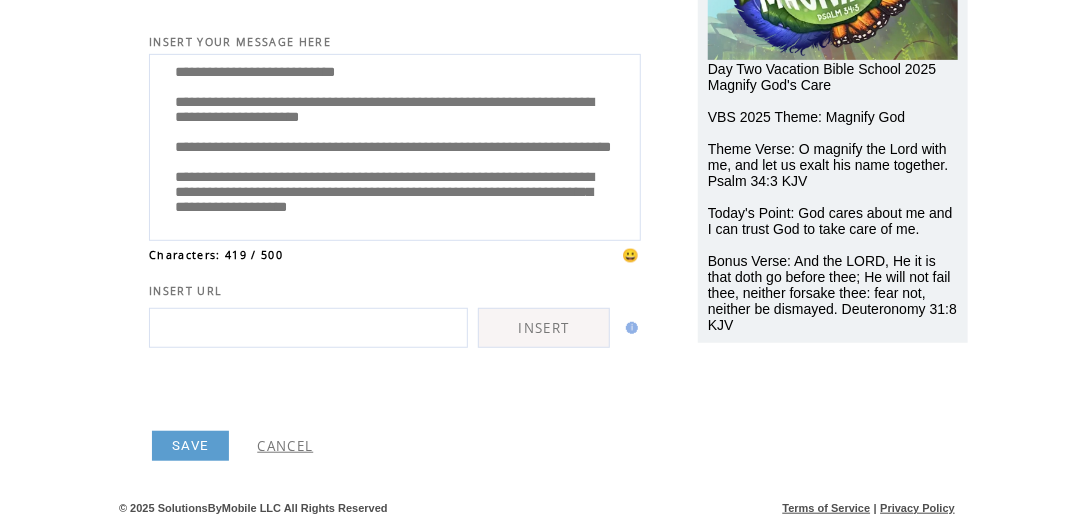 scroll, scrollTop: 129, scrollLeft: 0, axis: vertical 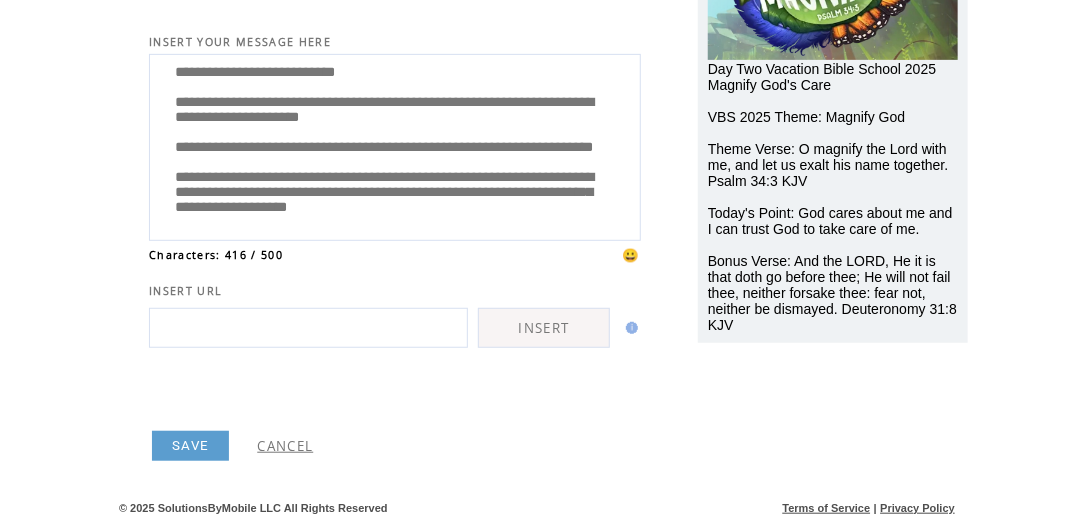 drag, startPoint x: 552, startPoint y: 117, endPoint x: 324, endPoint y: 148, distance: 230.09781 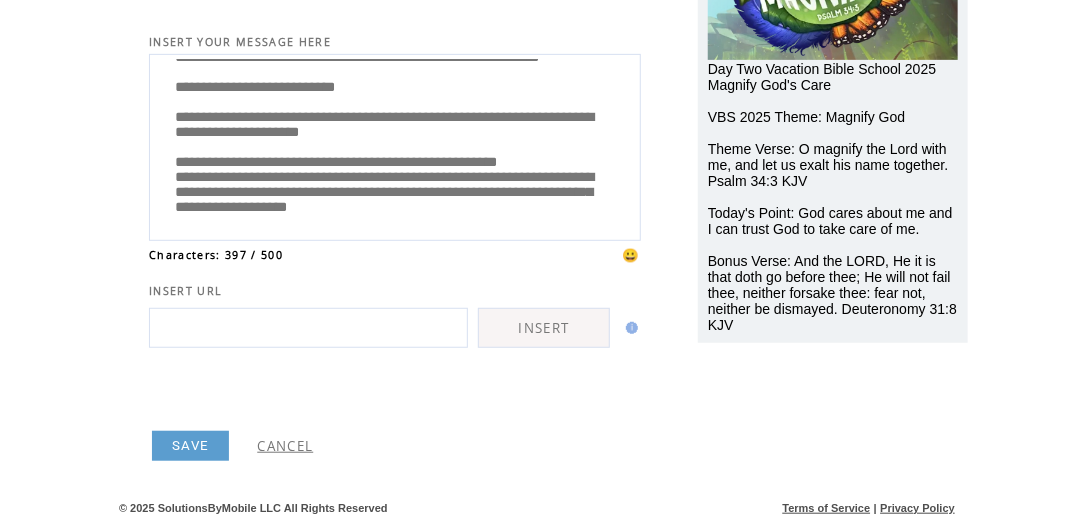 scroll, scrollTop: 129, scrollLeft: 0, axis: vertical 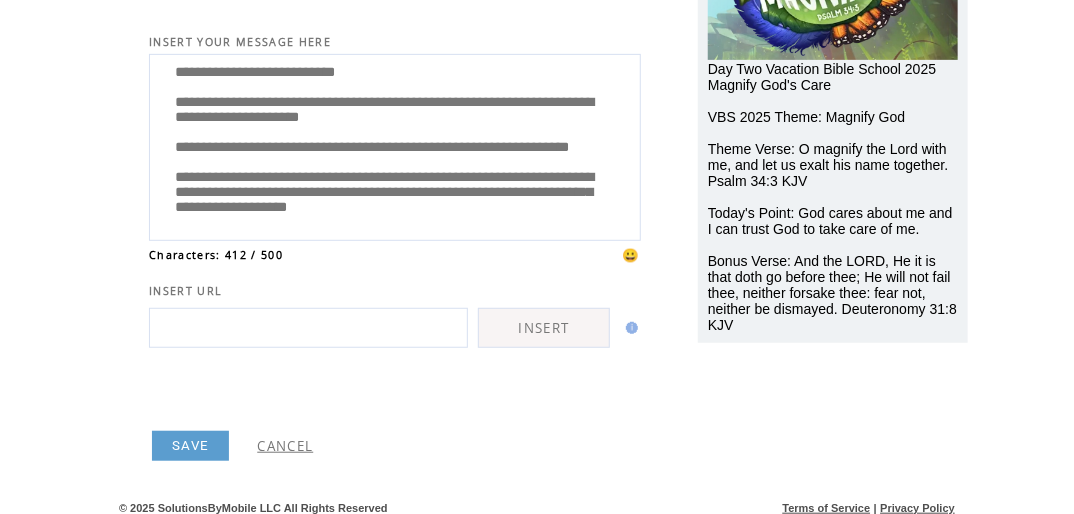 click on "**********" at bounding box center [395, 145] 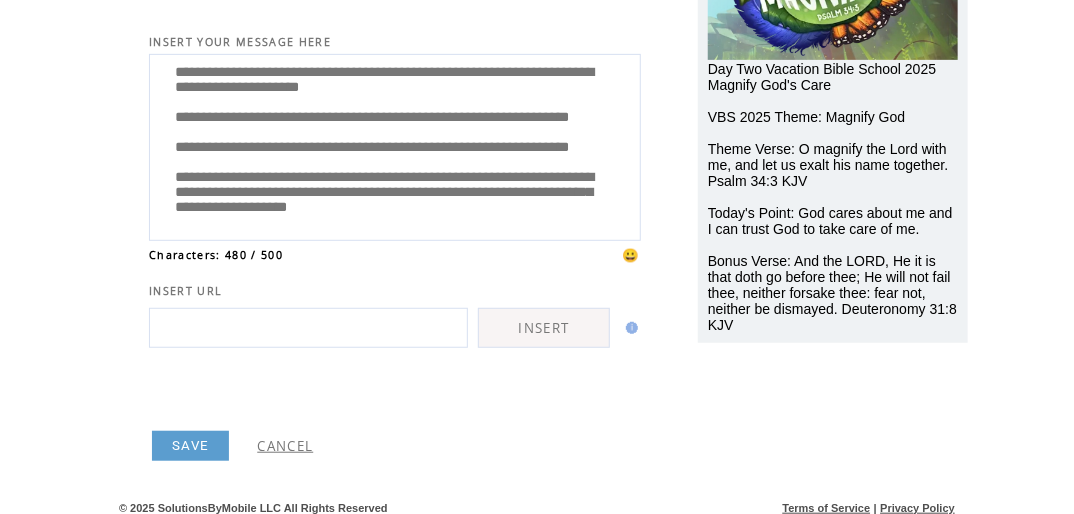 scroll, scrollTop: 220, scrollLeft: 0, axis: vertical 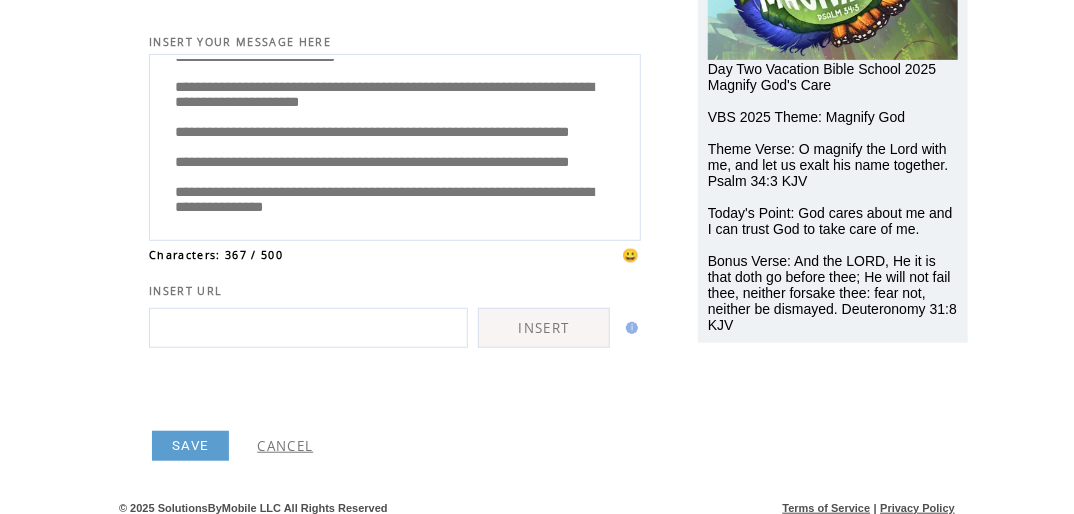 click on "**********" at bounding box center [395, 145] 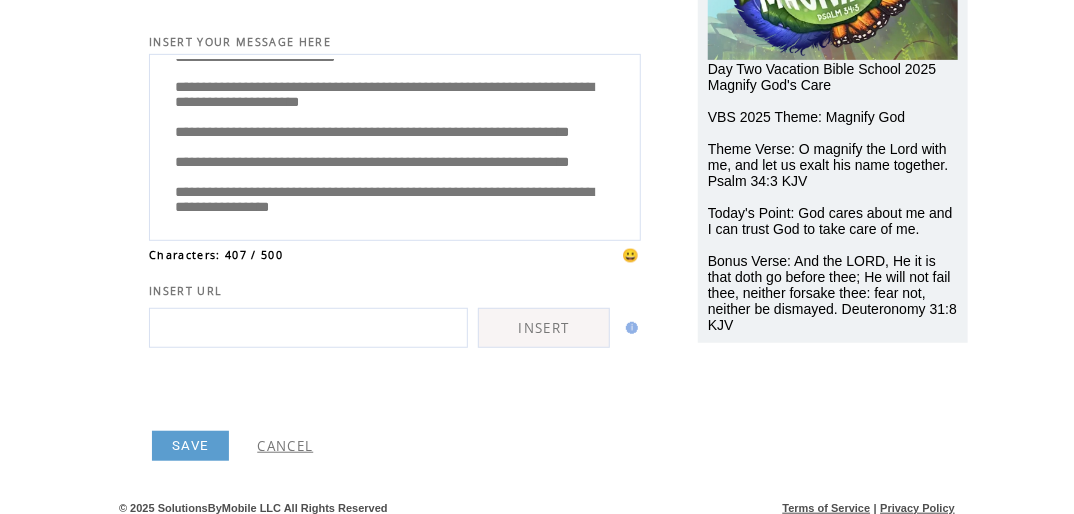 click on "**********" at bounding box center [395, 145] 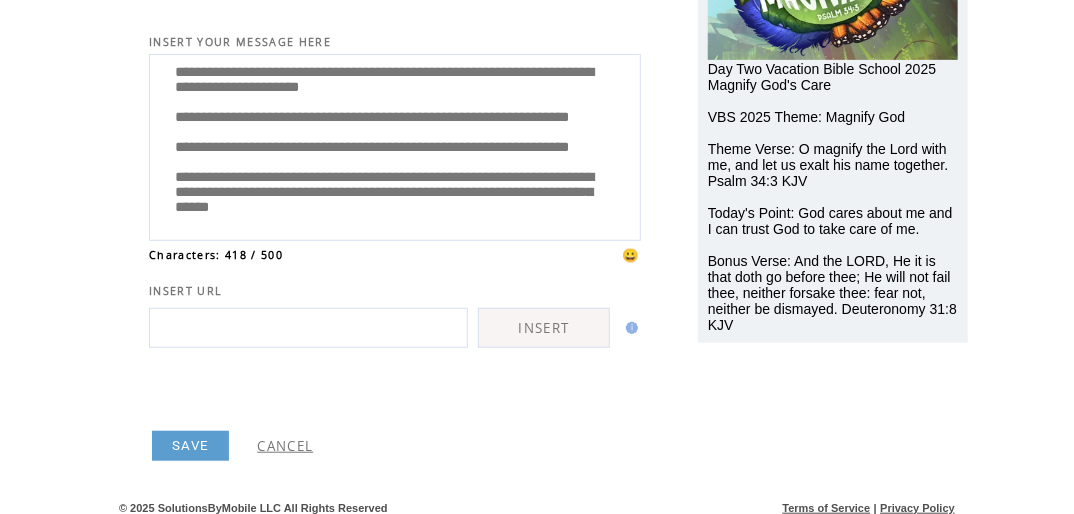 scroll, scrollTop: 220, scrollLeft: 0, axis: vertical 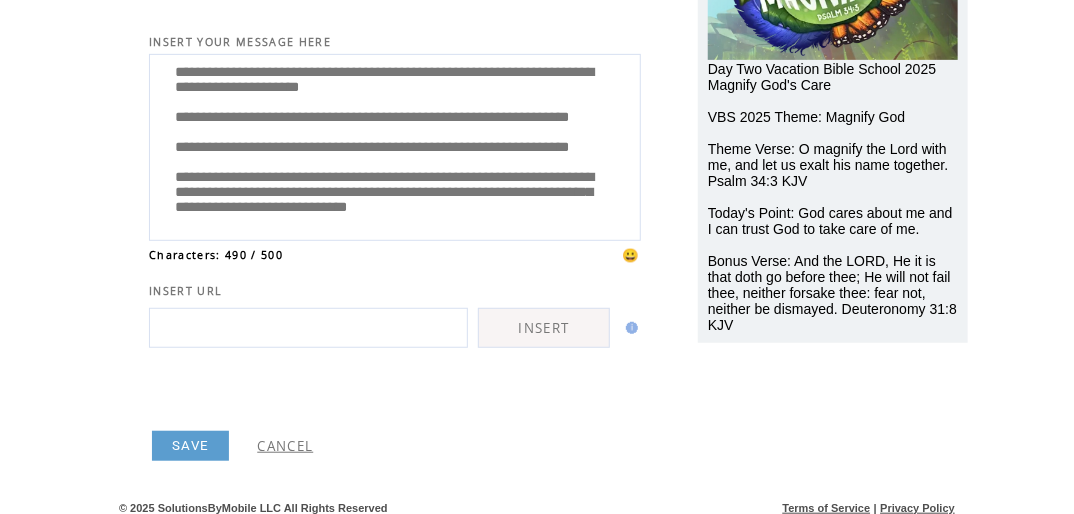 click on "**********" at bounding box center [395, 145] 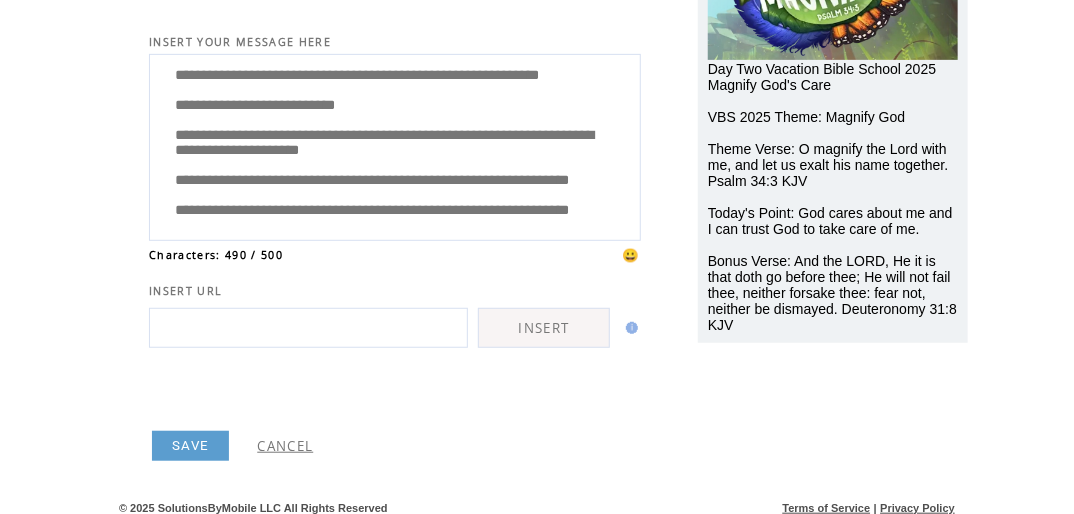 scroll, scrollTop: 0, scrollLeft: 0, axis: both 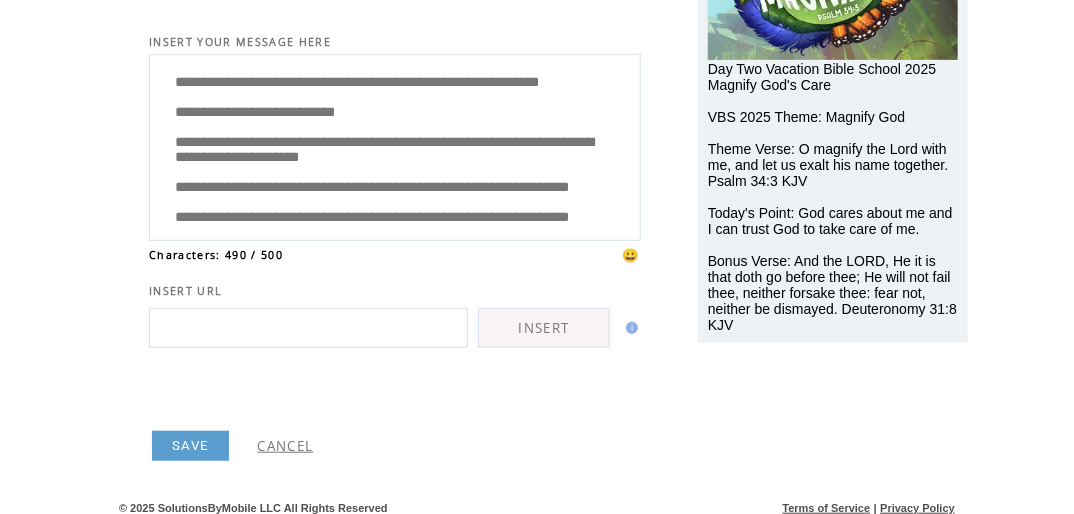 type on "**********" 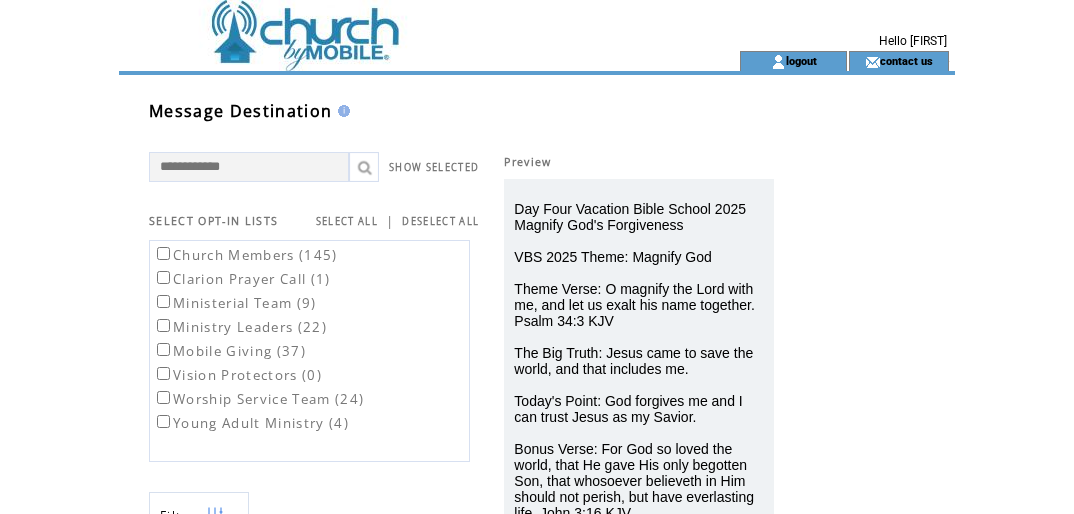 scroll, scrollTop: 0, scrollLeft: 0, axis: both 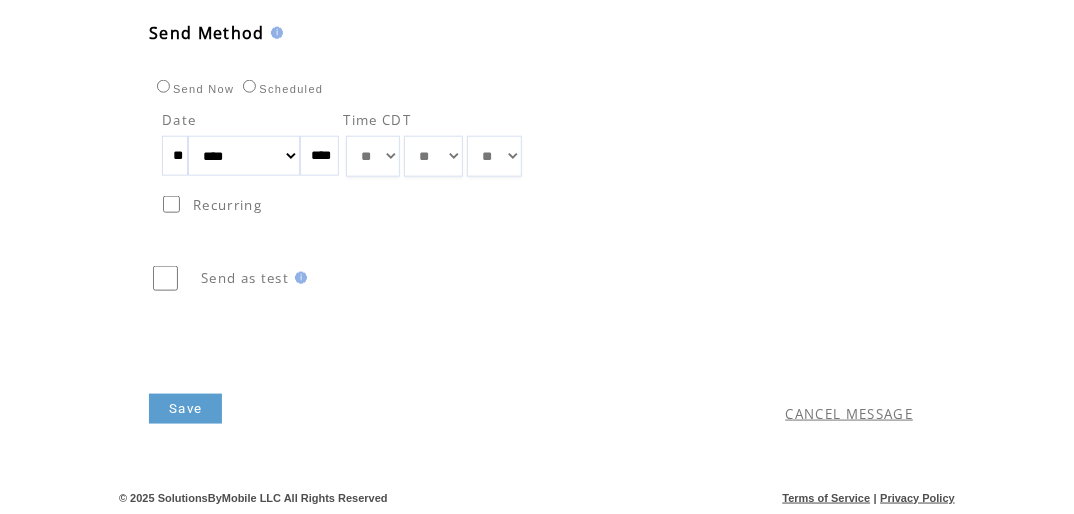 drag, startPoint x: 172, startPoint y: 160, endPoint x: 192, endPoint y: 171, distance: 22.825424 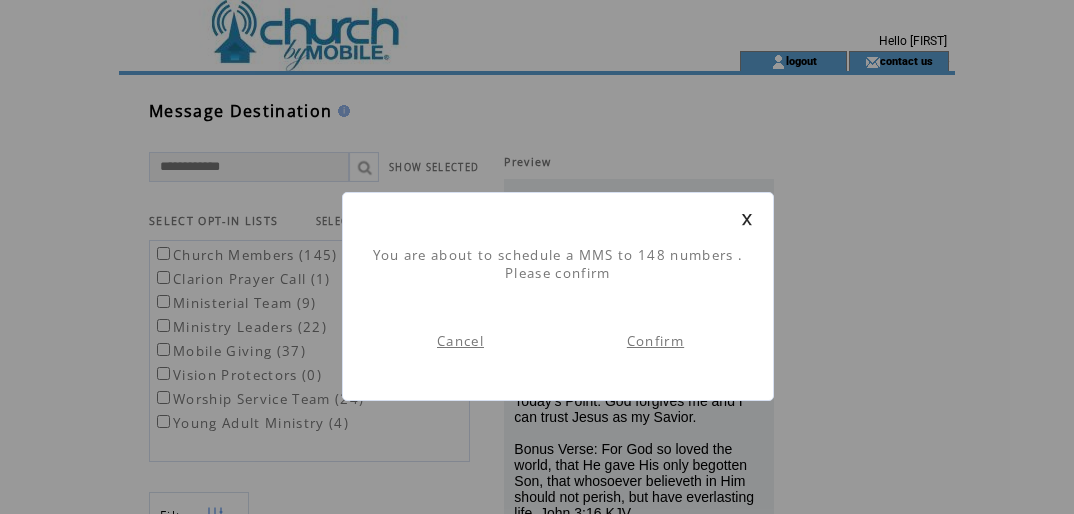 scroll, scrollTop: 0, scrollLeft: 0, axis: both 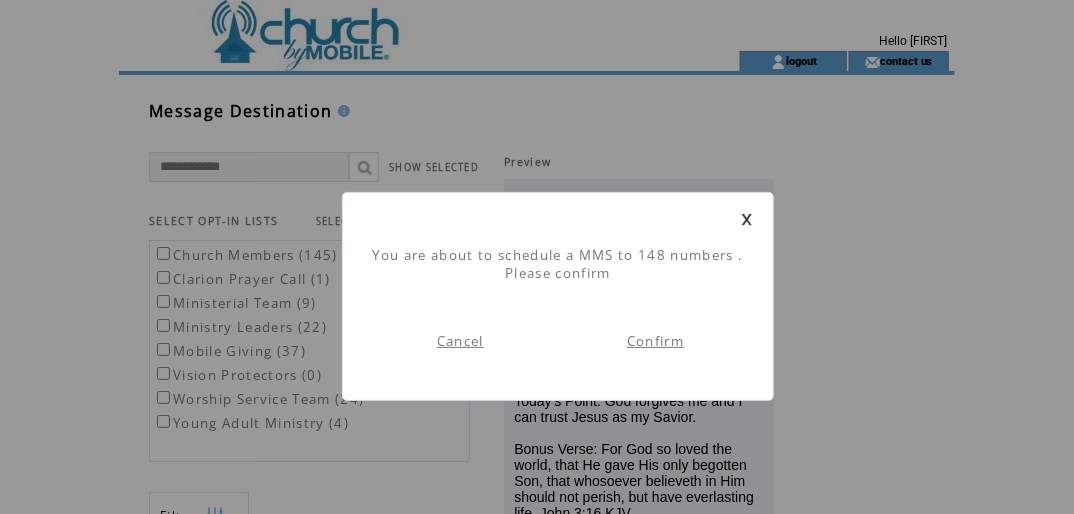 click on "Confirm" at bounding box center (655, 341) 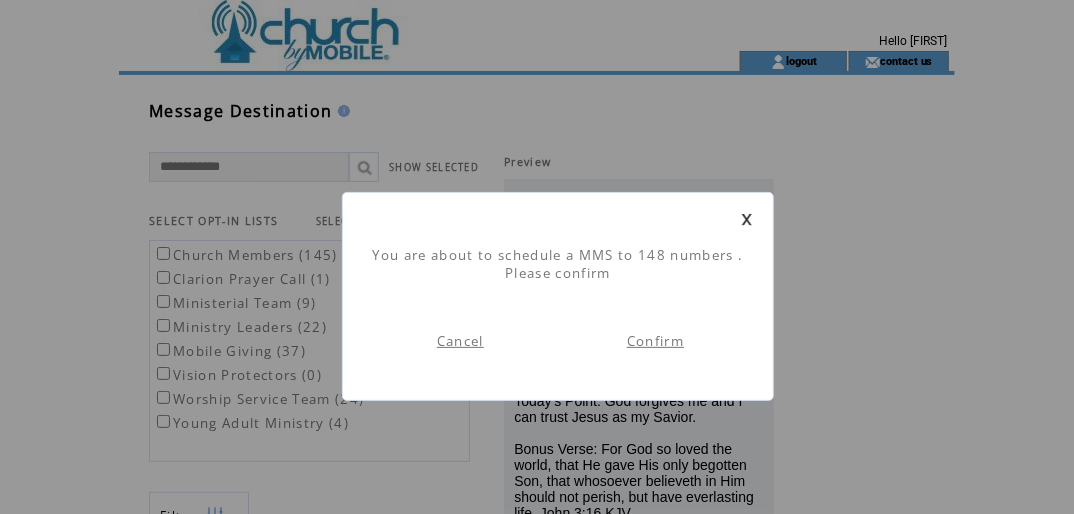scroll, scrollTop: 0, scrollLeft: 0, axis: both 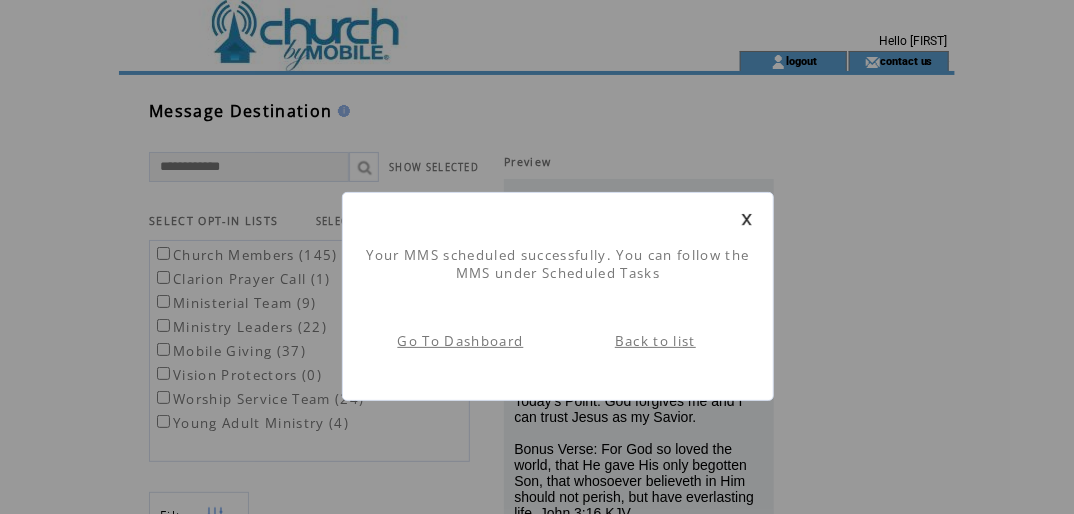 click on "Go To Dashboard" at bounding box center (461, 341) 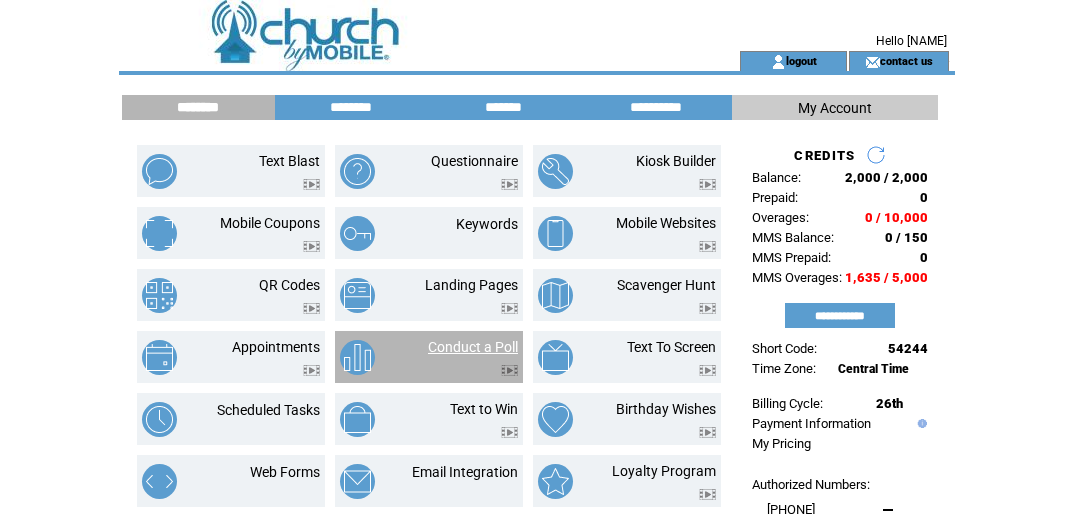 scroll, scrollTop: 0, scrollLeft: 0, axis: both 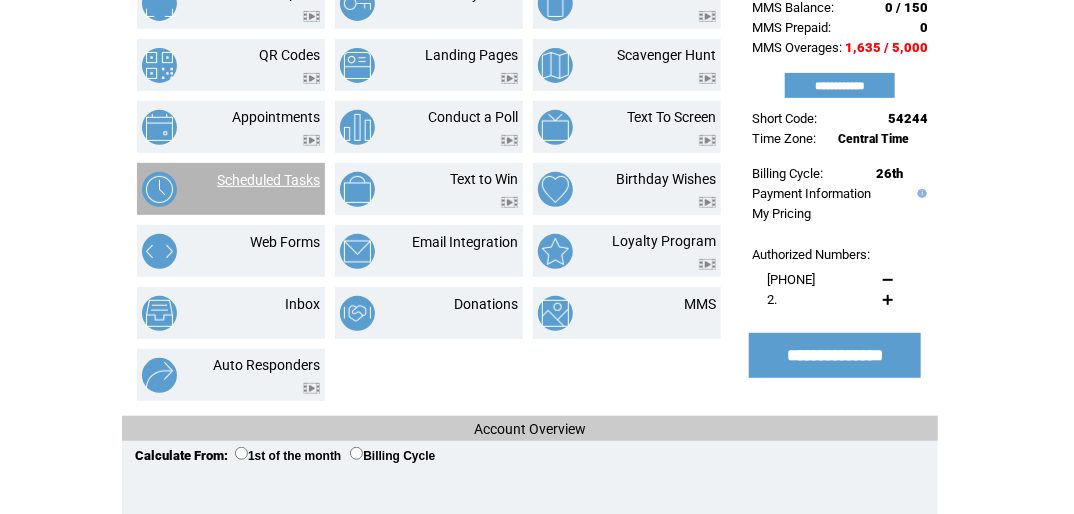 click on "Scheduled Tasks" at bounding box center [268, 180] 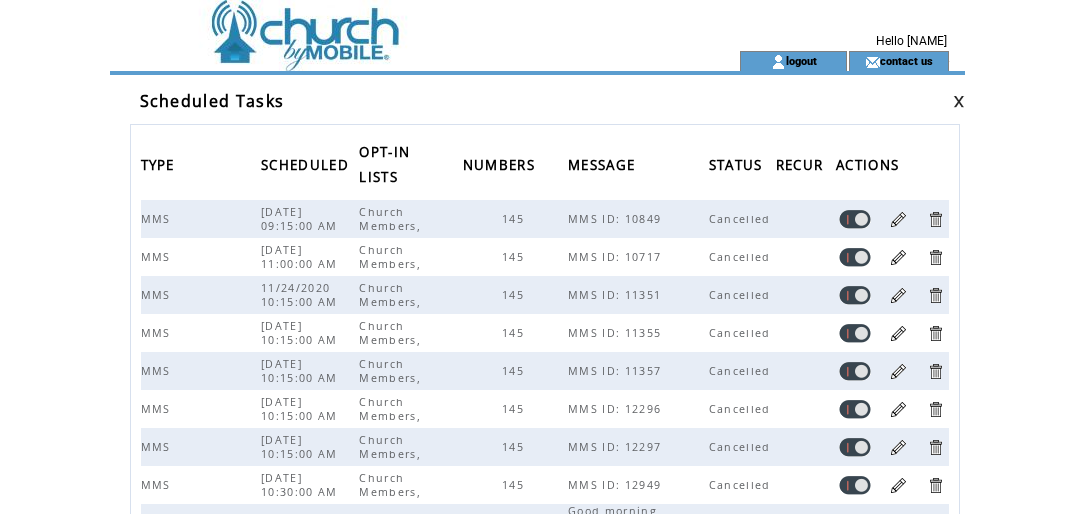scroll, scrollTop: 0, scrollLeft: 0, axis: both 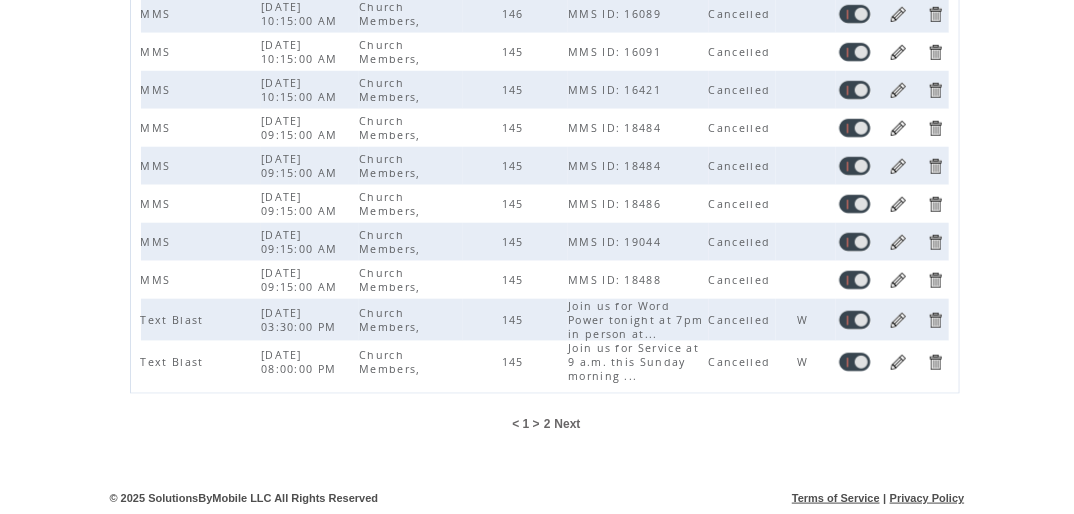 click on "Next" at bounding box center [568, 424] 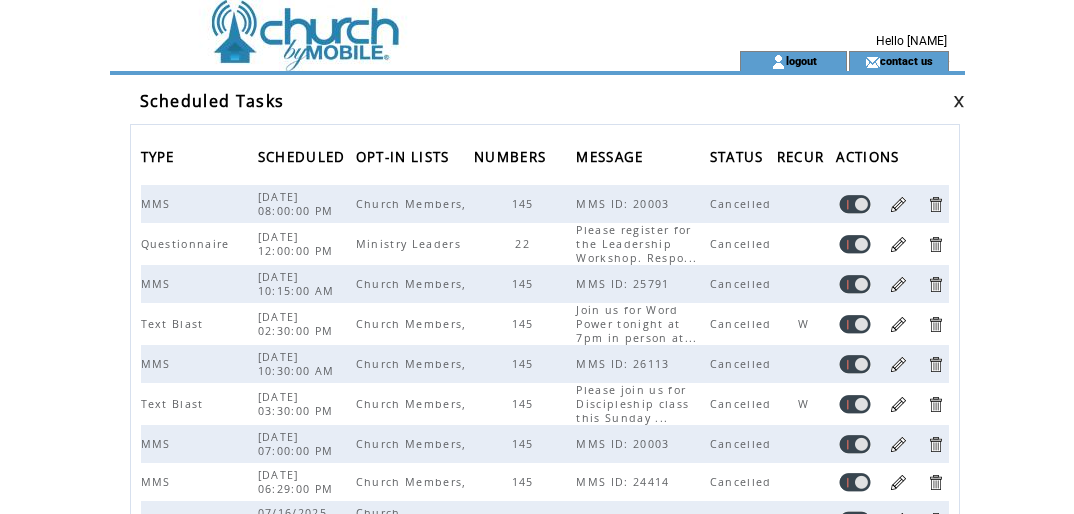 scroll, scrollTop: 0, scrollLeft: 0, axis: both 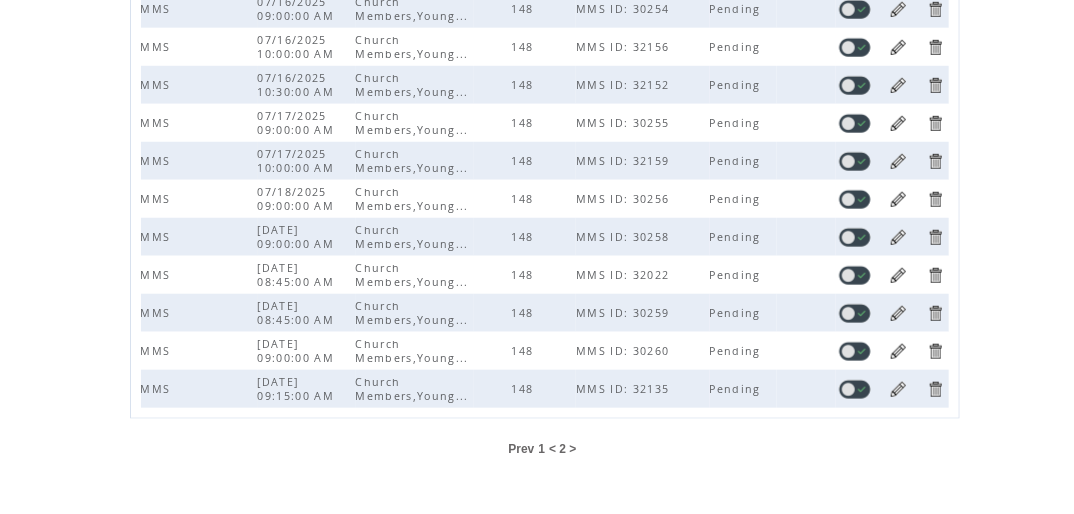 click at bounding box center [898, 313] 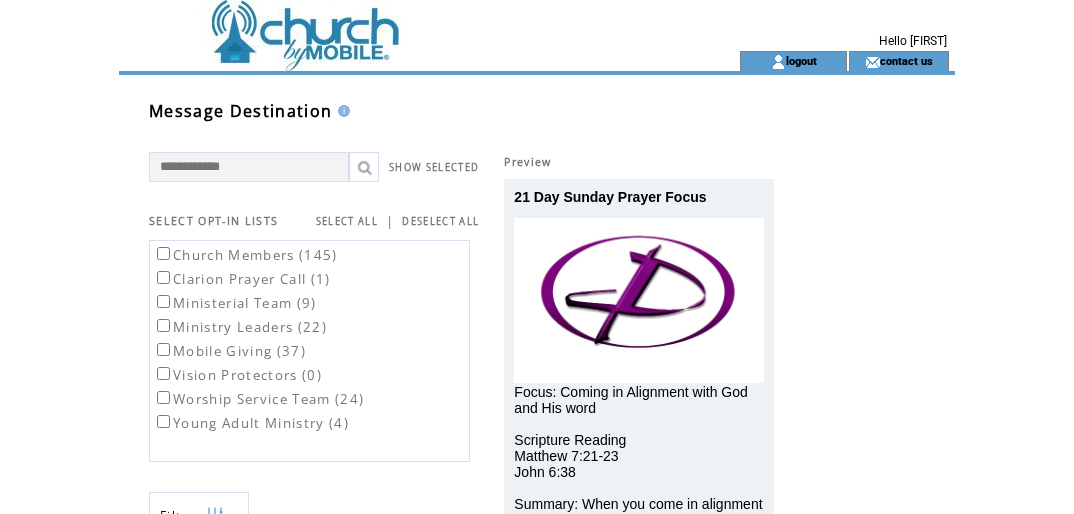 scroll, scrollTop: 0, scrollLeft: 0, axis: both 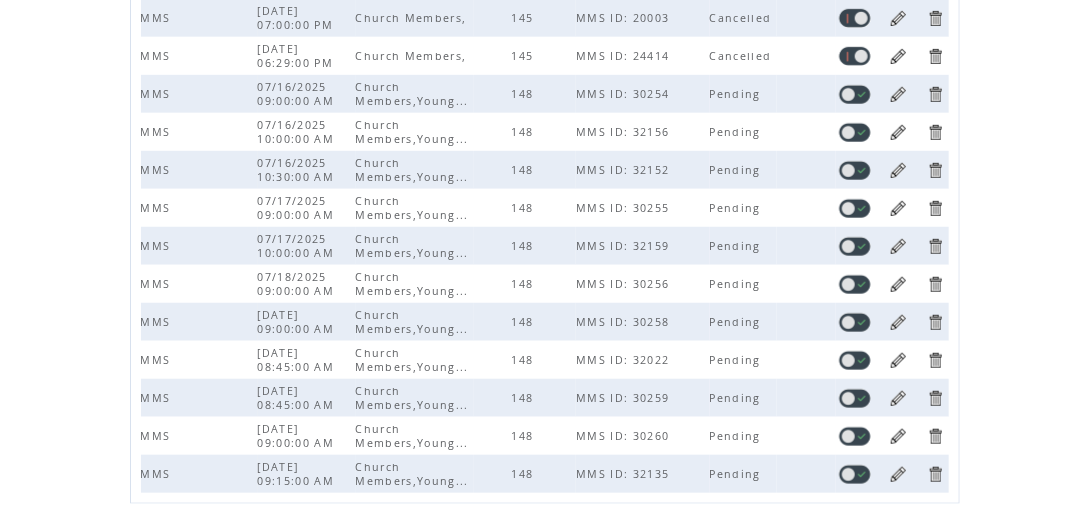 click at bounding box center [898, 208] 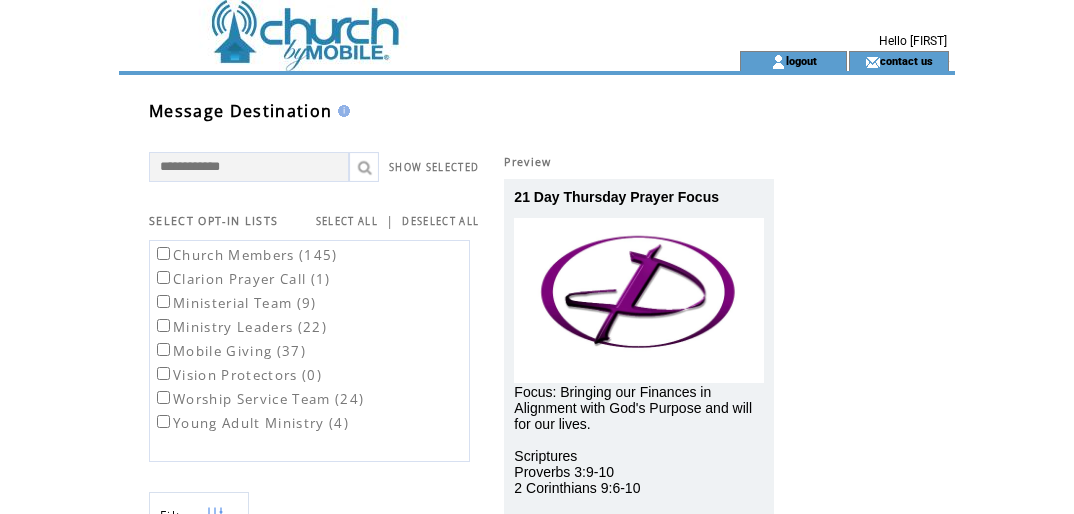 scroll, scrollTop: 0, scrollLeft: 0, axis: both 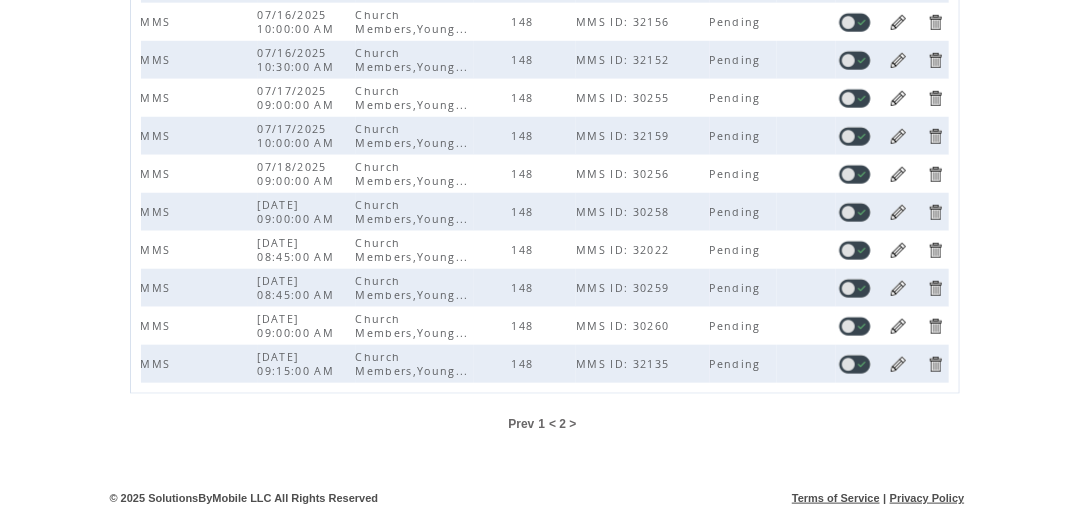 click at bounding box center [898, 364] 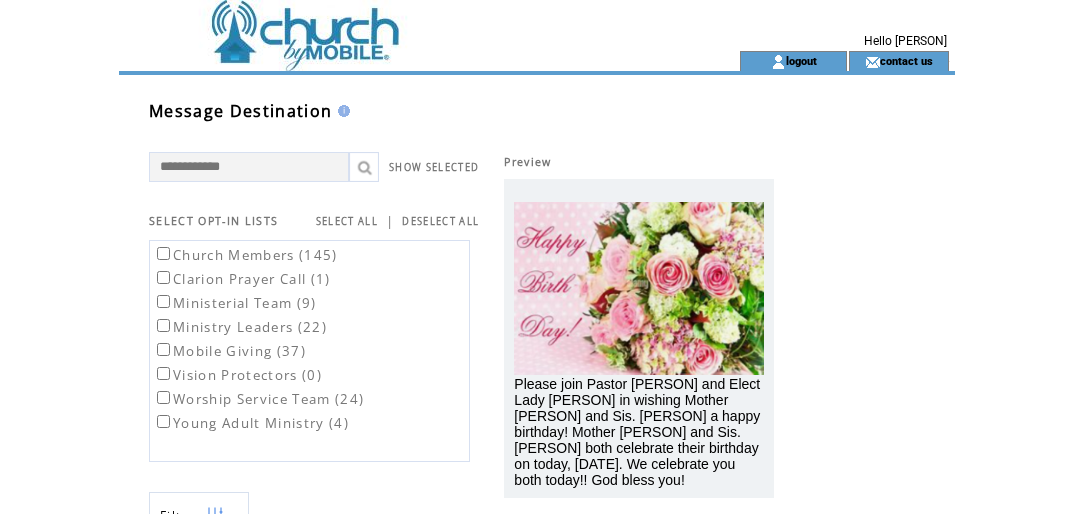 scroll, scrollTop: 0, scrollLeft: 0, axis: both 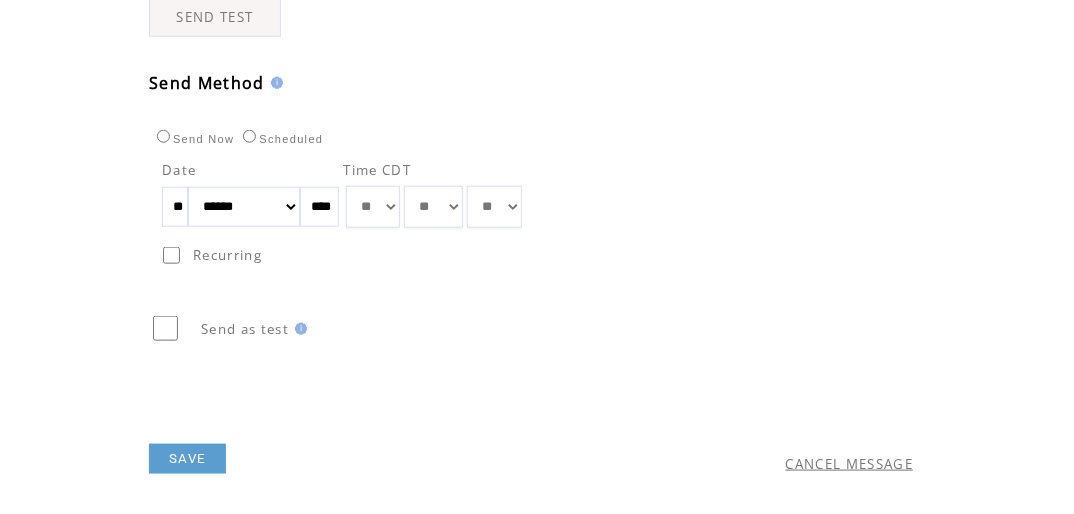 click on "******* 		 ******** 		 ***** 		 ***** 		 *** 		 **** 		 **** 		 ****** 		 ********* 		 ******* 		 ******** 		 ********" at bounding box center (244, 207) 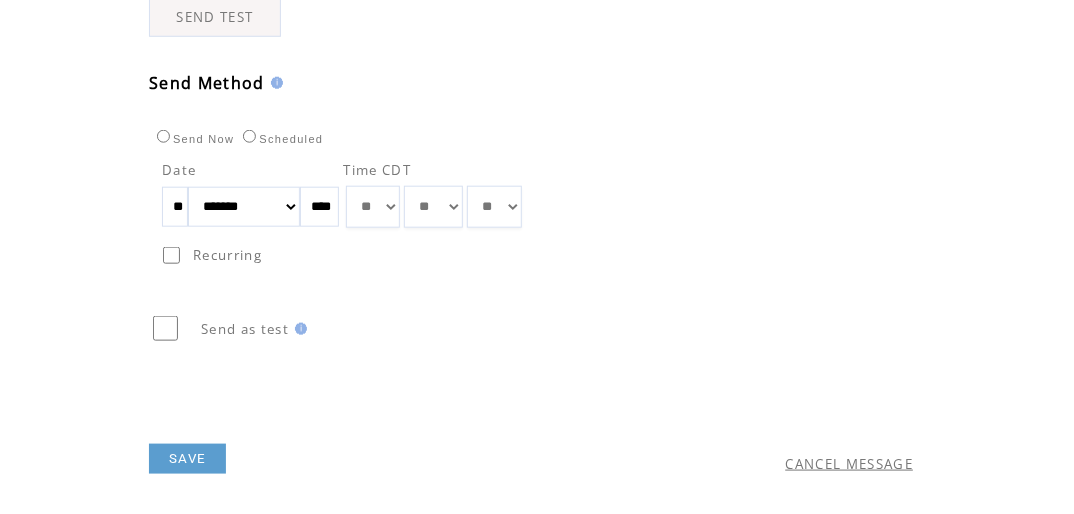 drag, startPoint x: 189, startPoint y: 208, endPoint x: 143, endPoint y: 199, distance: 46.872166 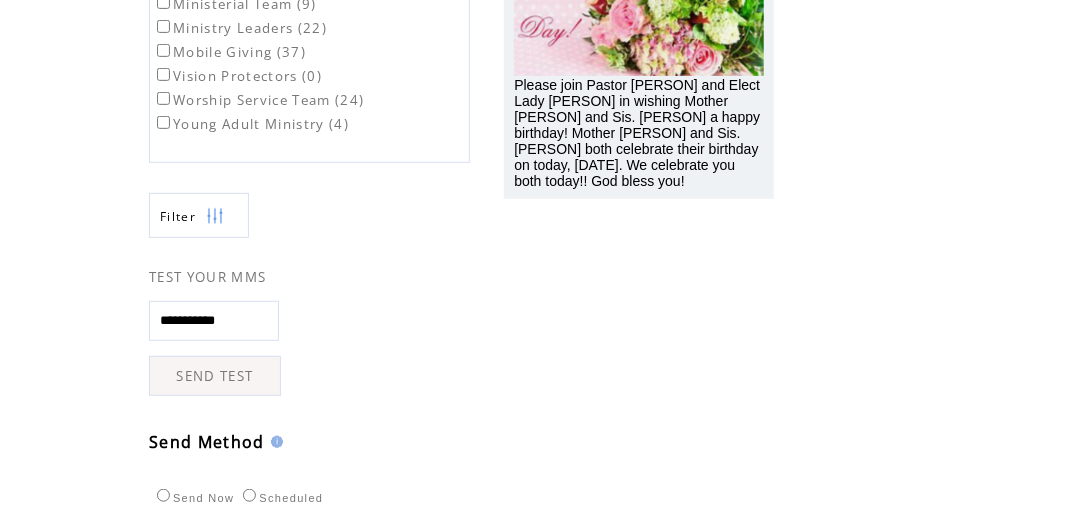 scroll, scrollTop: 292, scrollLeft: 0, axis: vertical 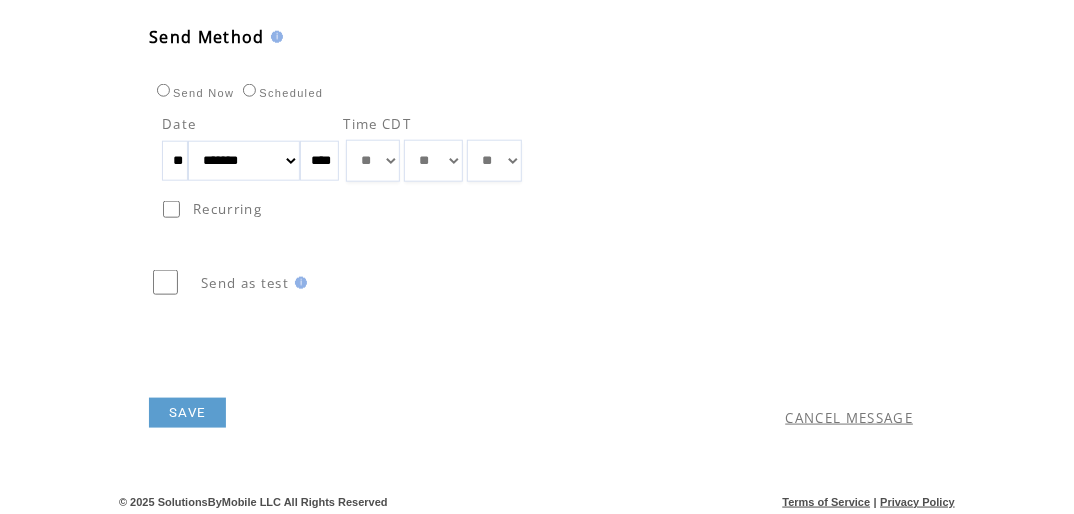 type on "**" 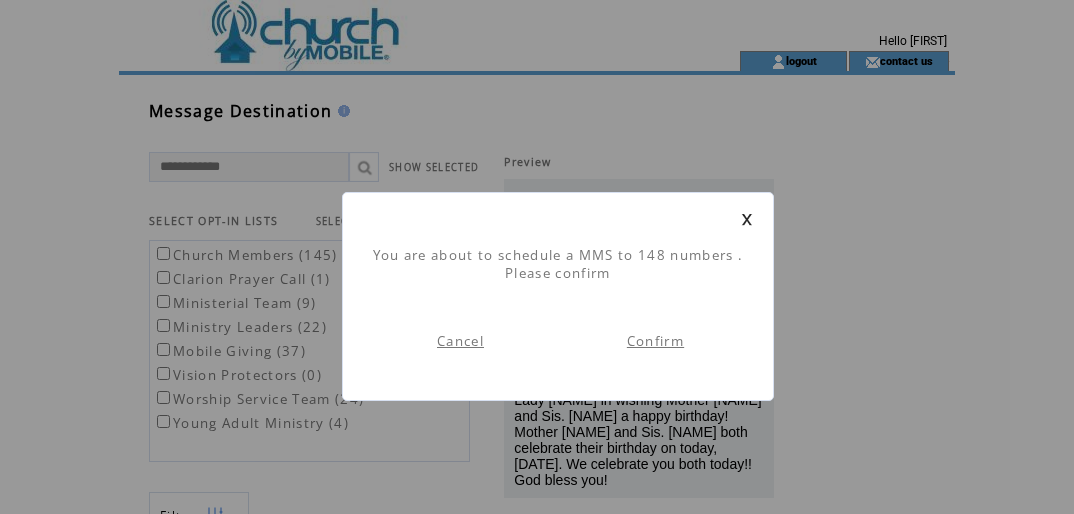 scroll, scrollTop: 0, scrollLeft: 0, axis: both 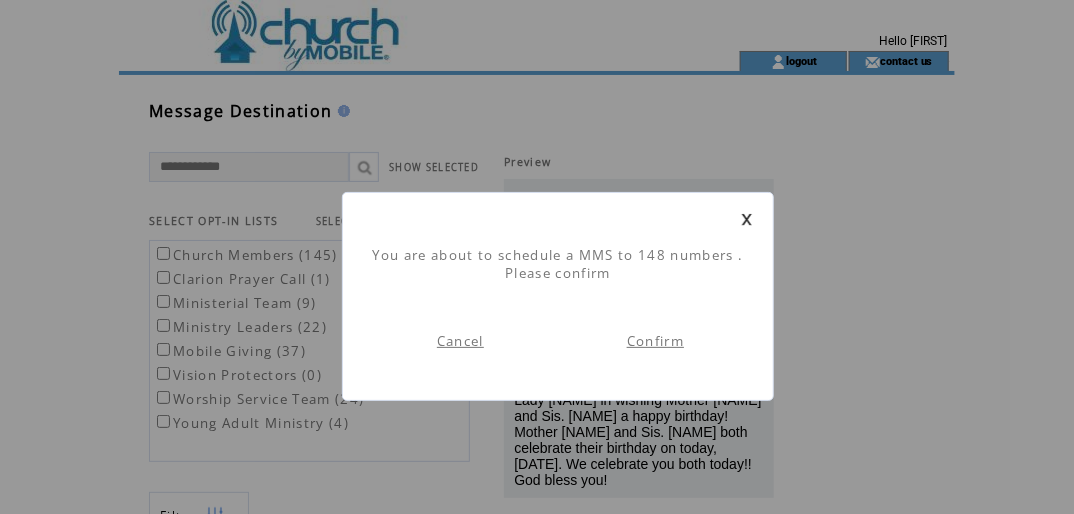 click on "Confirm" at bounding box center [655, 341] 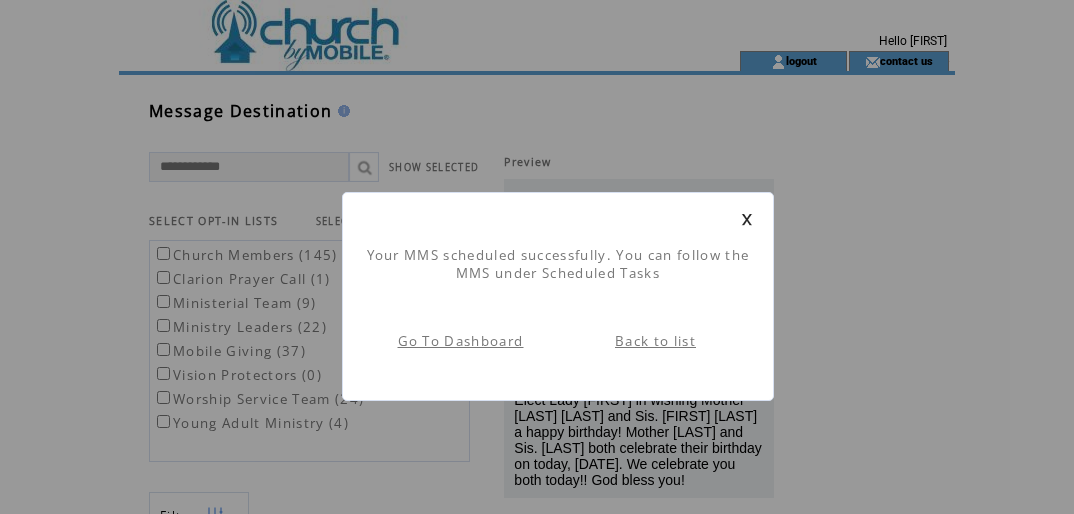 scroll, scrollTop: 0, scrollLeft: 0, axis: both 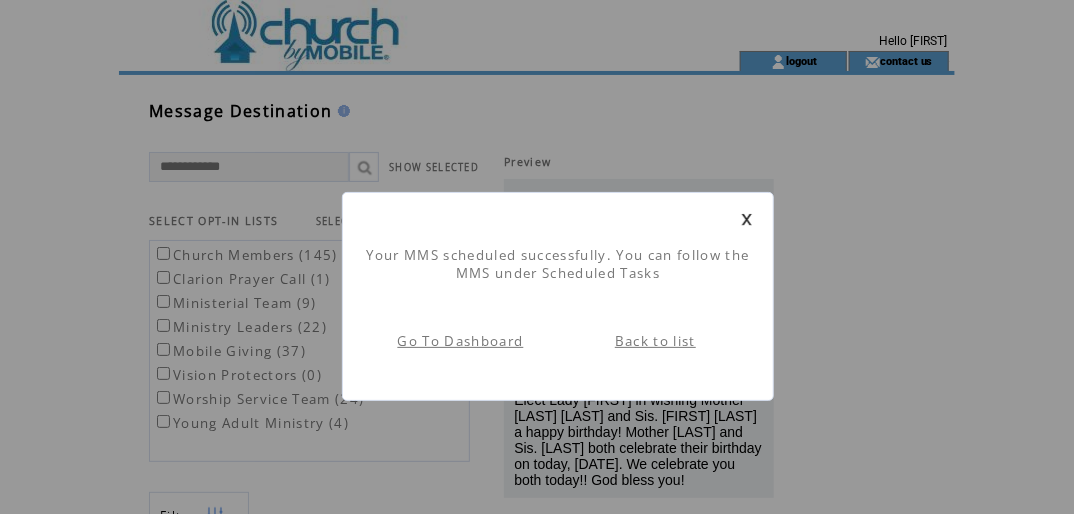 click at bounding box center (558, 219) 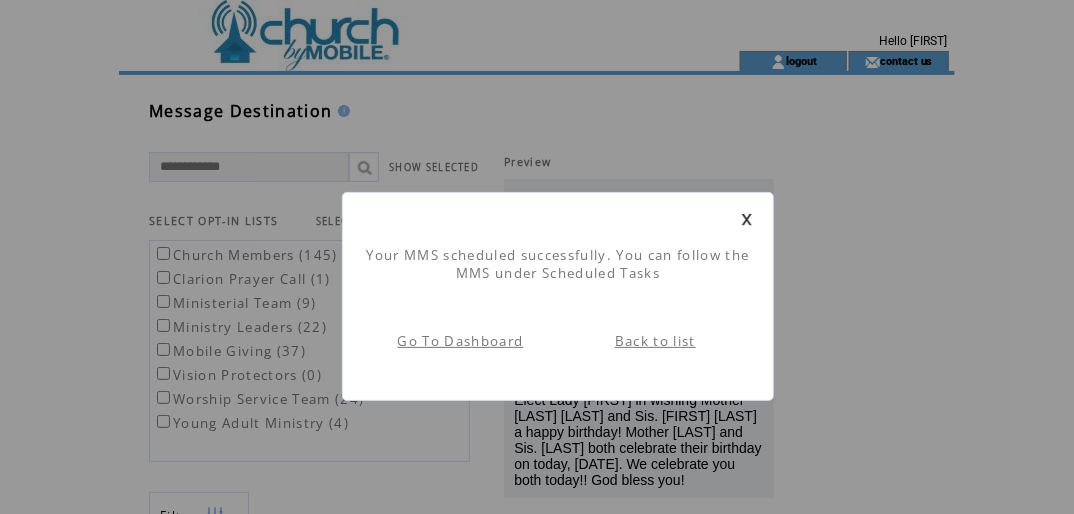 scroll, scrollTop: 0, scrollLeft: 0, axis: both 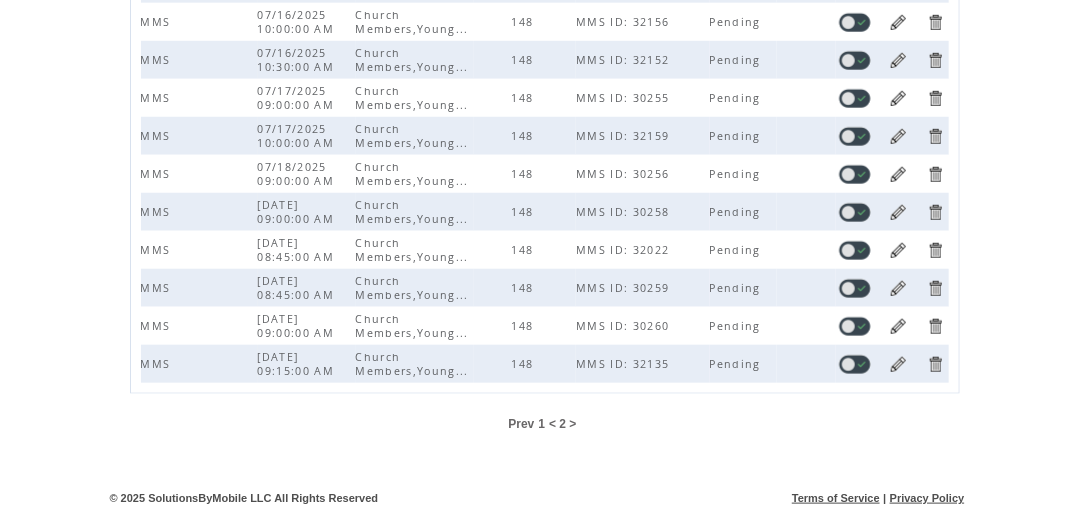 click at bounding box center (898, 364) 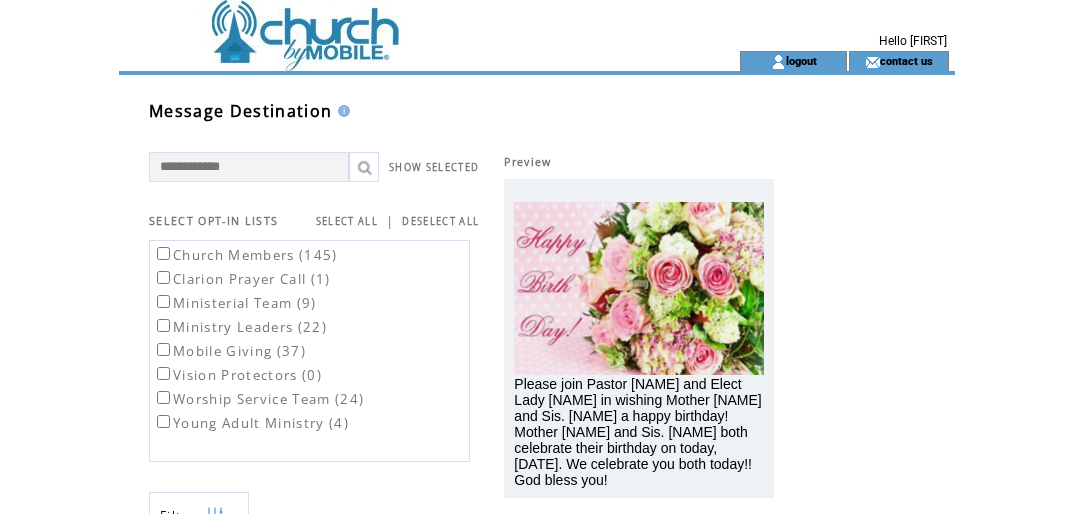 scroll, scrollTop: 0, scrollLeft: 0, axis: both 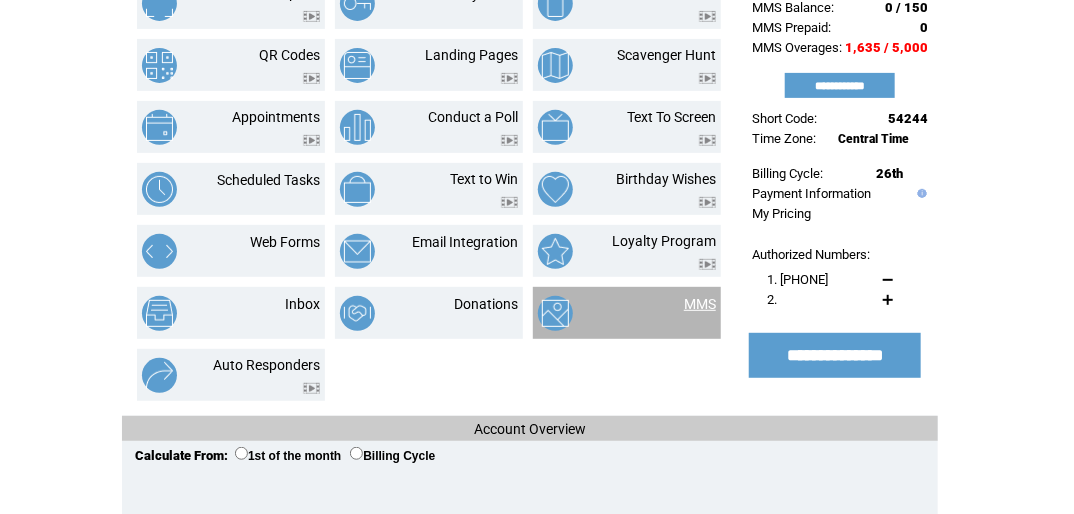 click on "MMS" at bounding box center [700, 304] 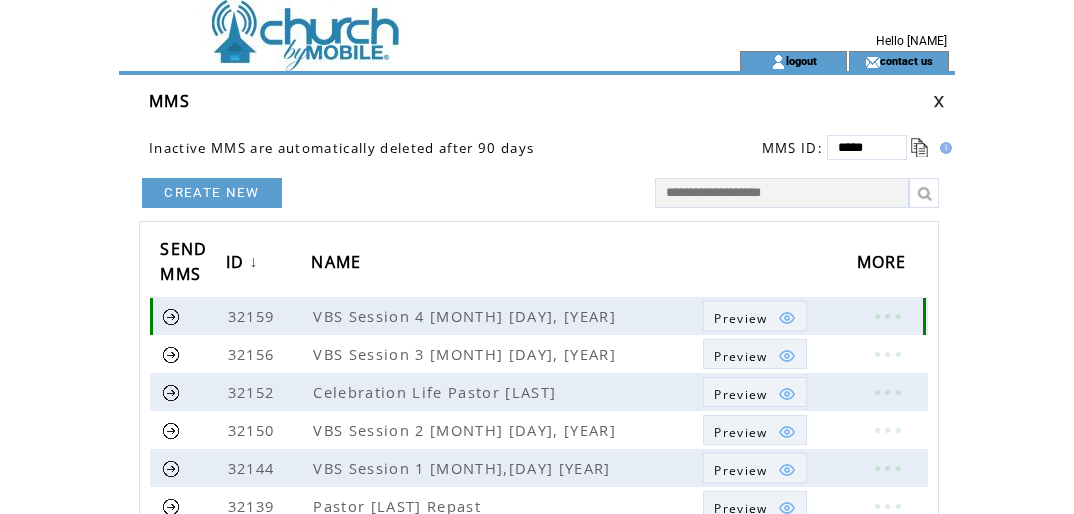 scroll, scrollTop: 0, scrollLeft: 0, axis: both 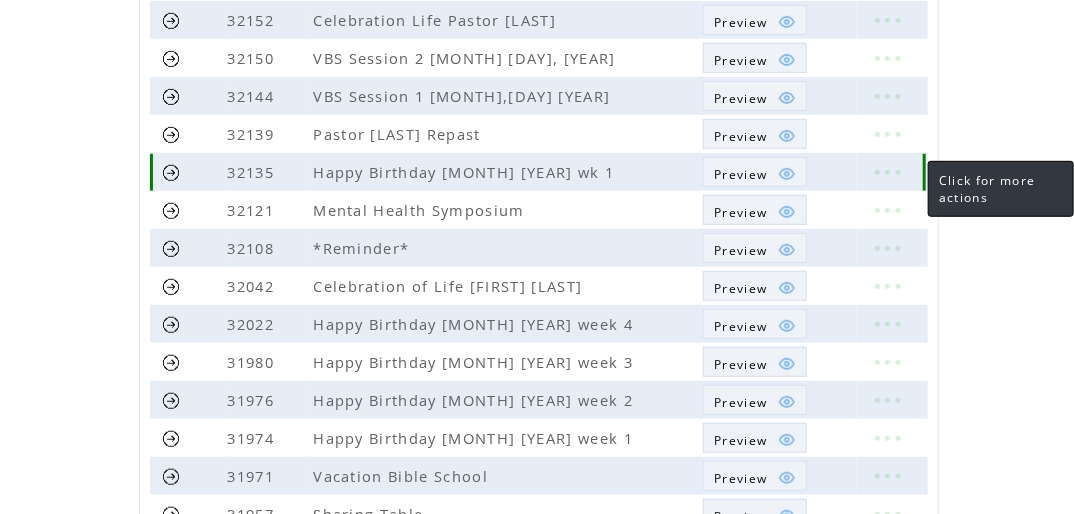 click at bounding box center (887, 172) 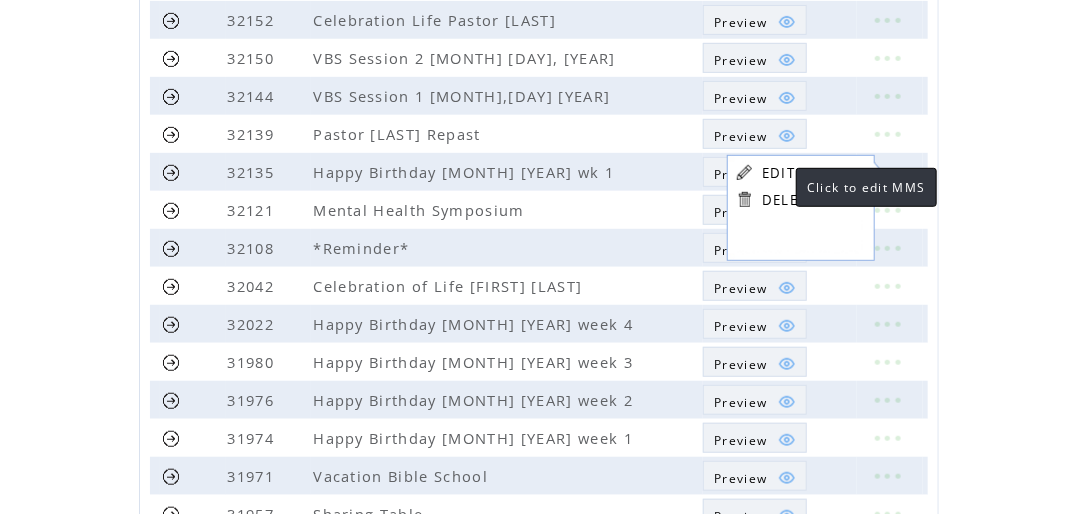 click on "EDIT" at bounding box center (778, 173) 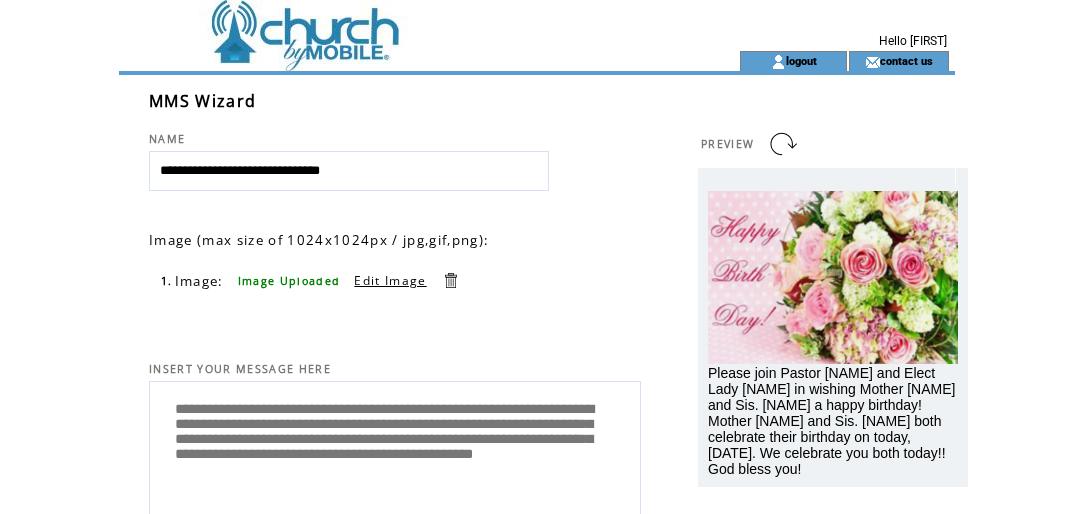 scroll, scrollTop: 0, scrollLeft: 0, axis: both 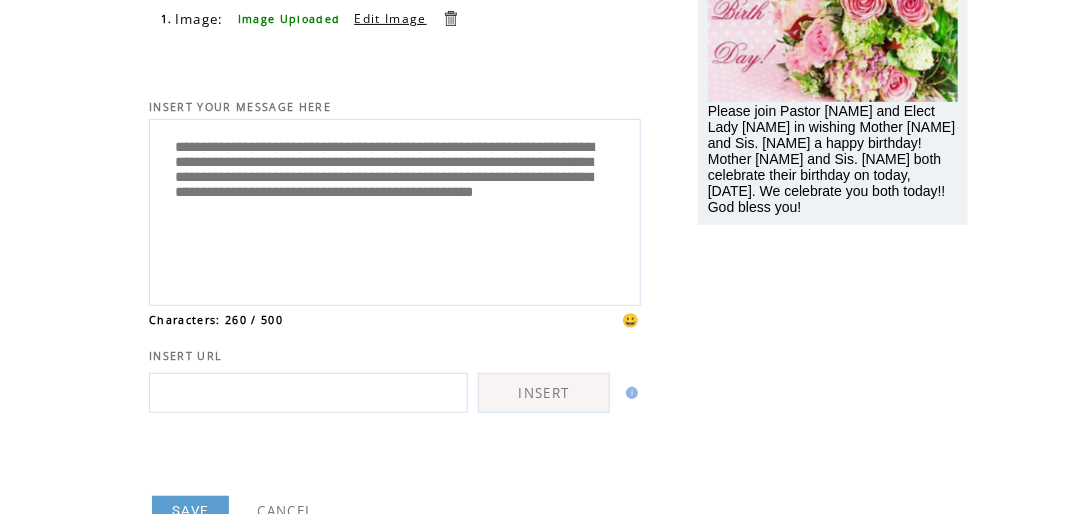 click on "**********" at bounding box center (395, 210) 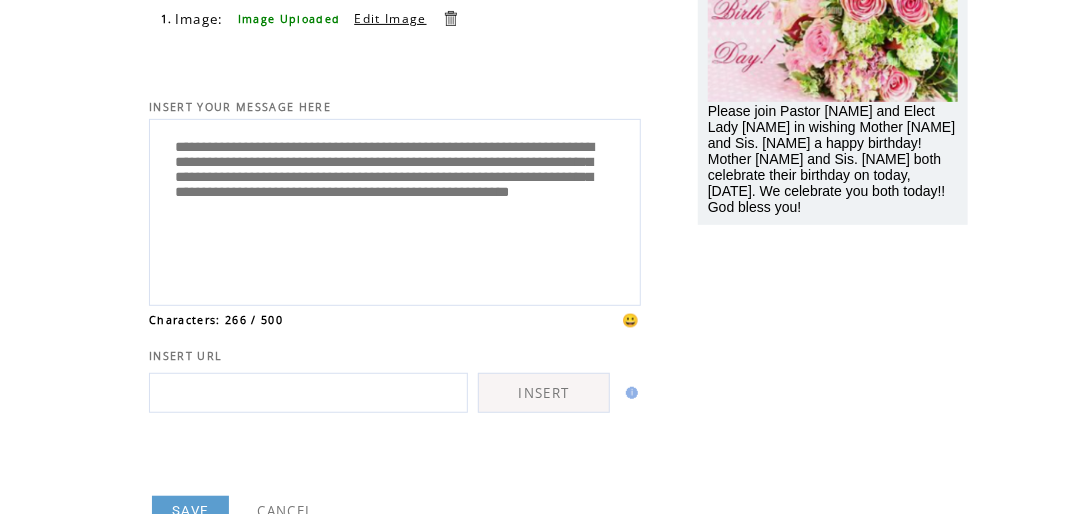 click on "**********" at bounding box center (395, 210) 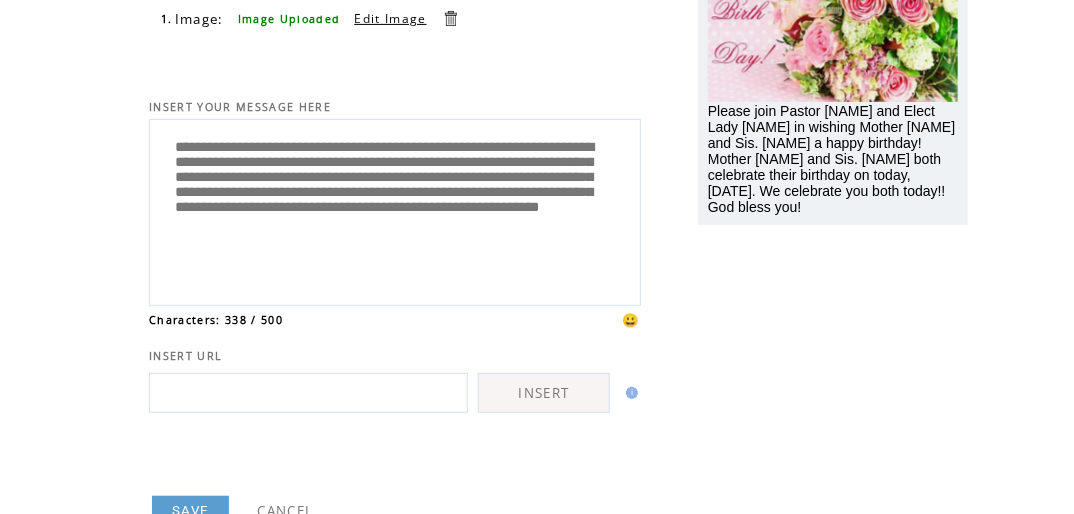 click on "**********" at bounding box center [395, 210] 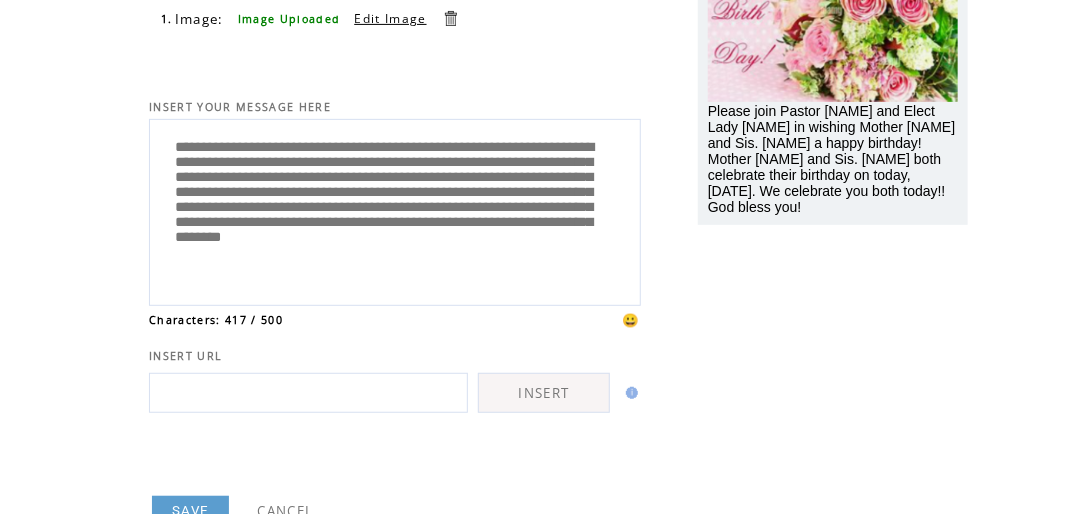 scroll, scrollTop: 40, scrollLeft: 0, axis: vertical 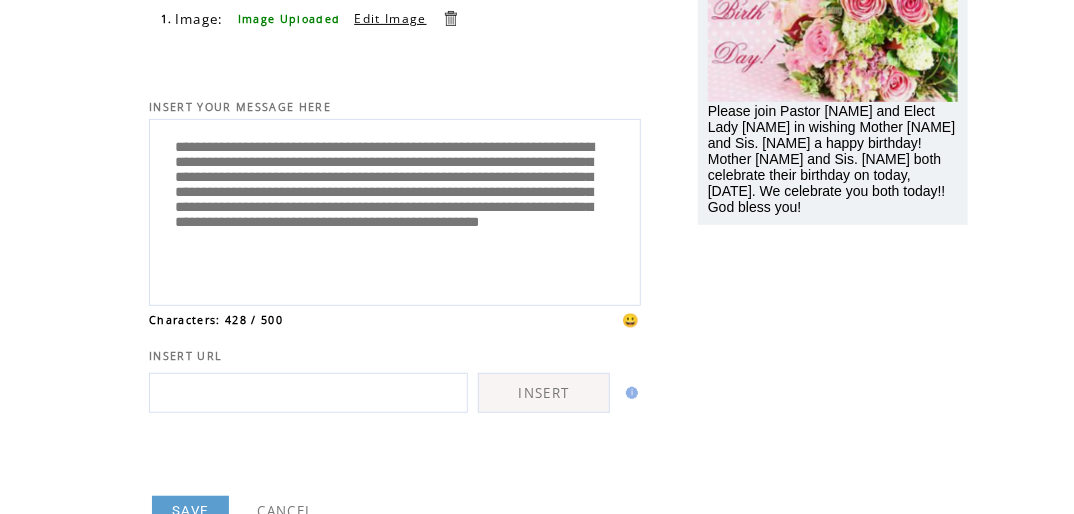 click on "**********" at bounding box center [395, 210] 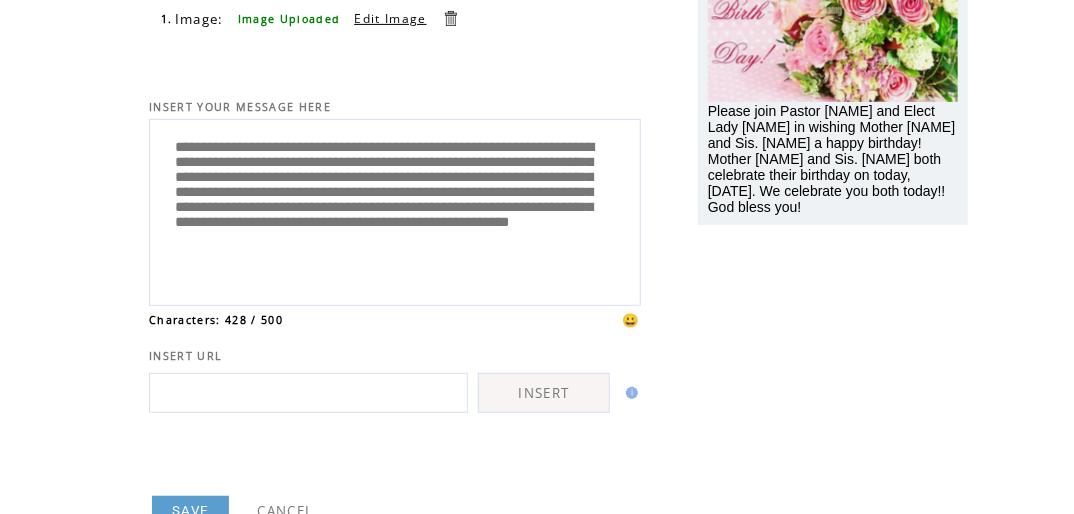 scroll, scrollTop: 35, scrollLeft: 0, axis: vertical 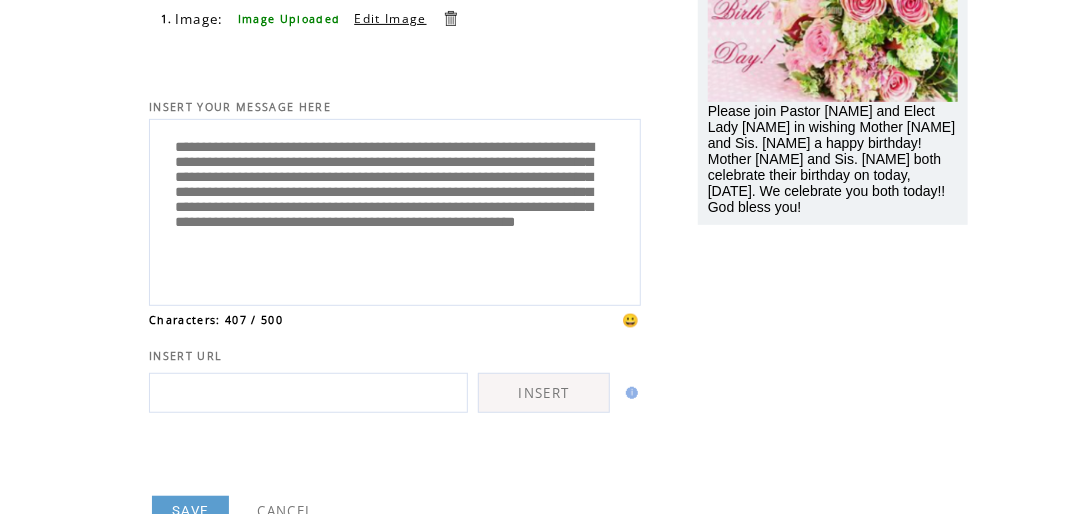 drag, startPoint x: 420, startPoint y: 258, endPoint x: 457, endPoint y: 255, distance: 37.12142 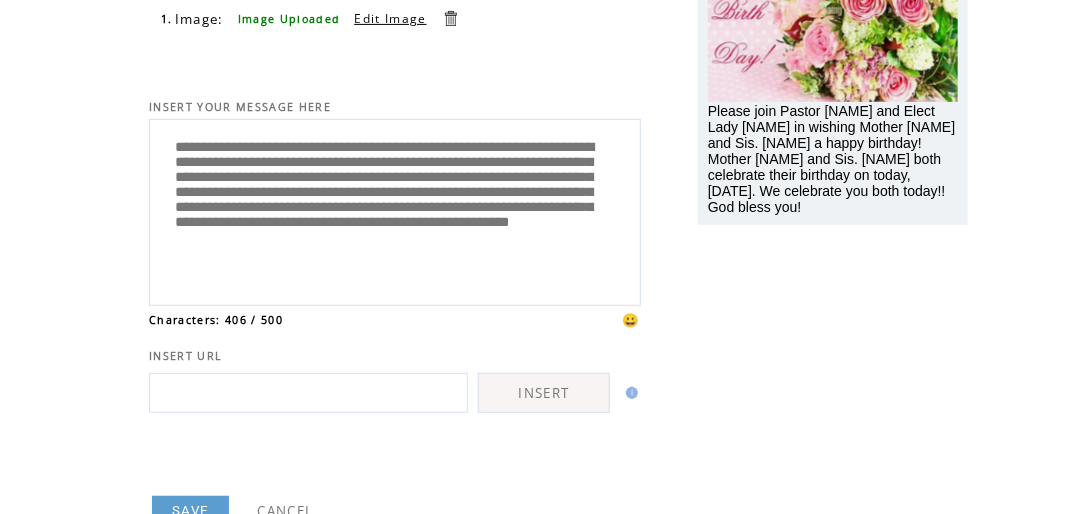 scroll, scrollTop: 336, scrollLeft: 0, axis: vertical 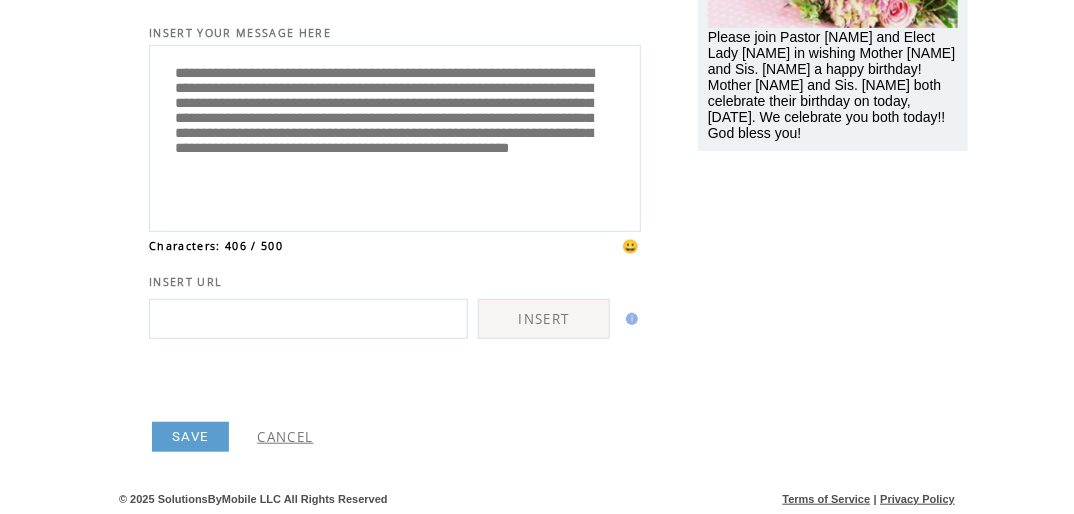type on "**********" 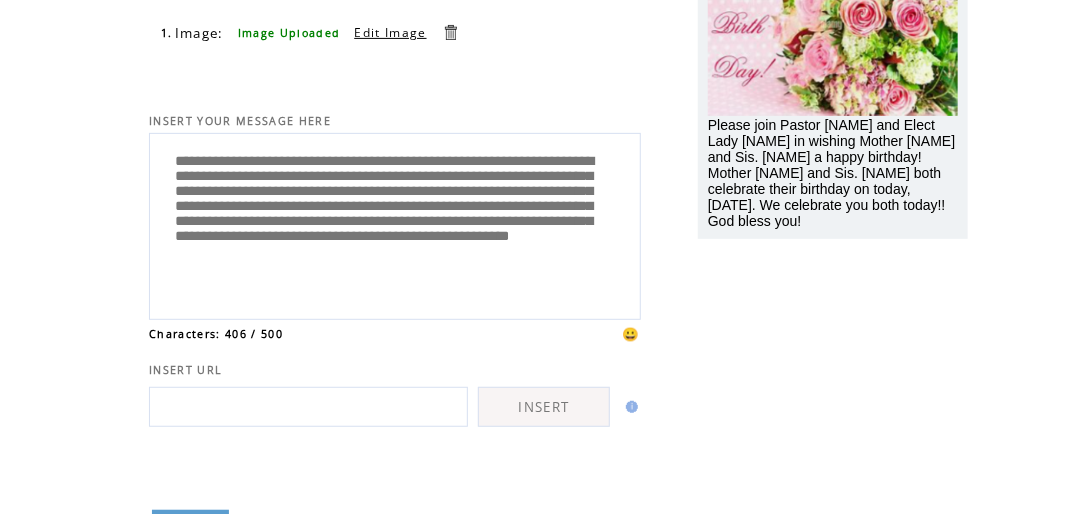 scroll, scrollTop: 0, scrollLeft: 0, axis: both 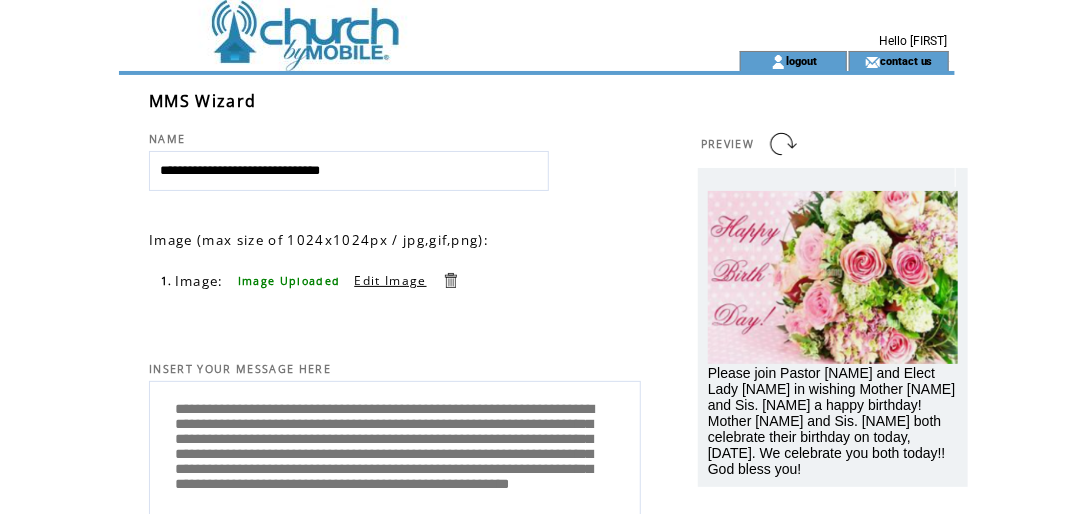 click on "**********" at bounding box center [349, 171] 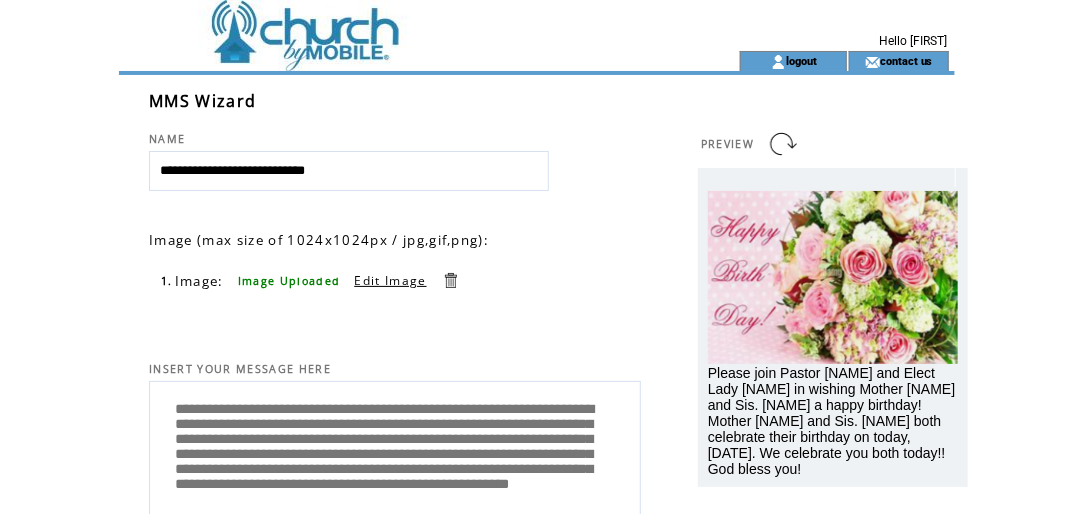 type on "**********" 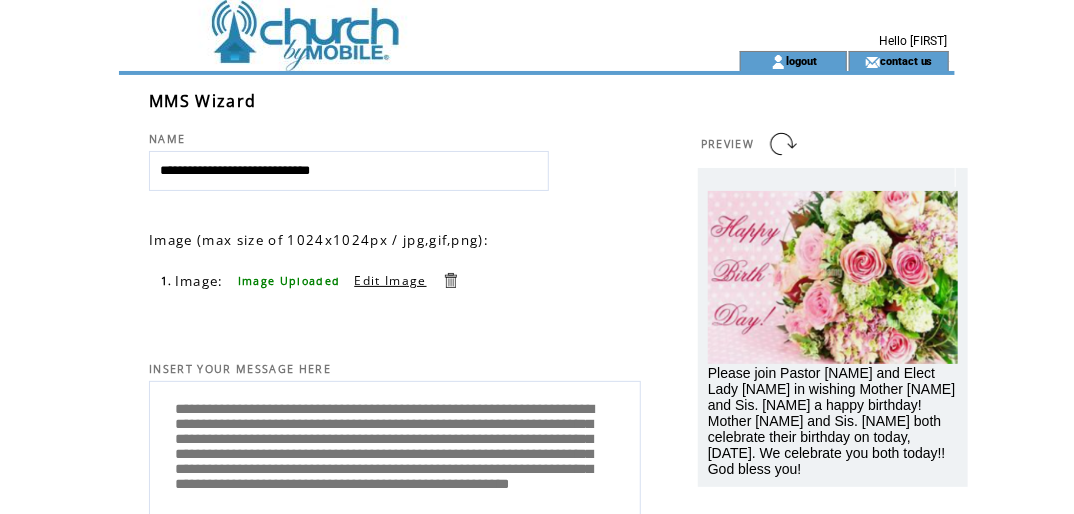 click on "**********" at bounding box center [349, 171] 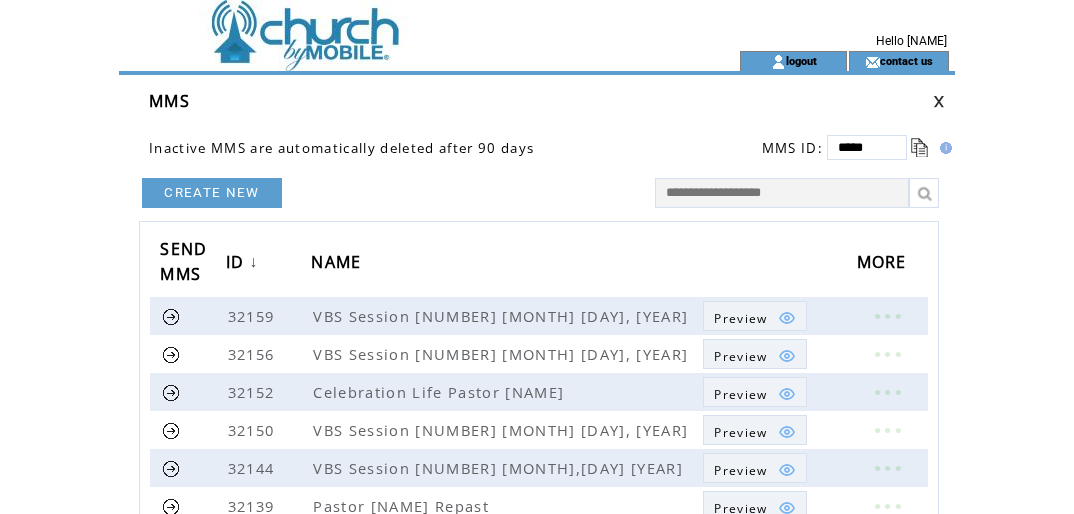 scroll, scrollTop: 0, scrollLeft: 0, axis: both 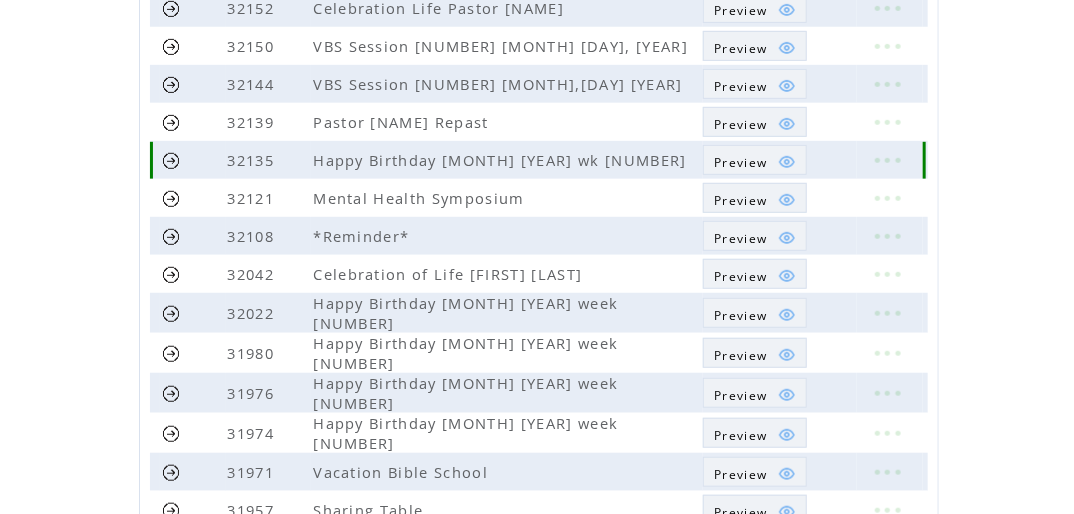 click on "Preview" at bounding box center [740, 162] 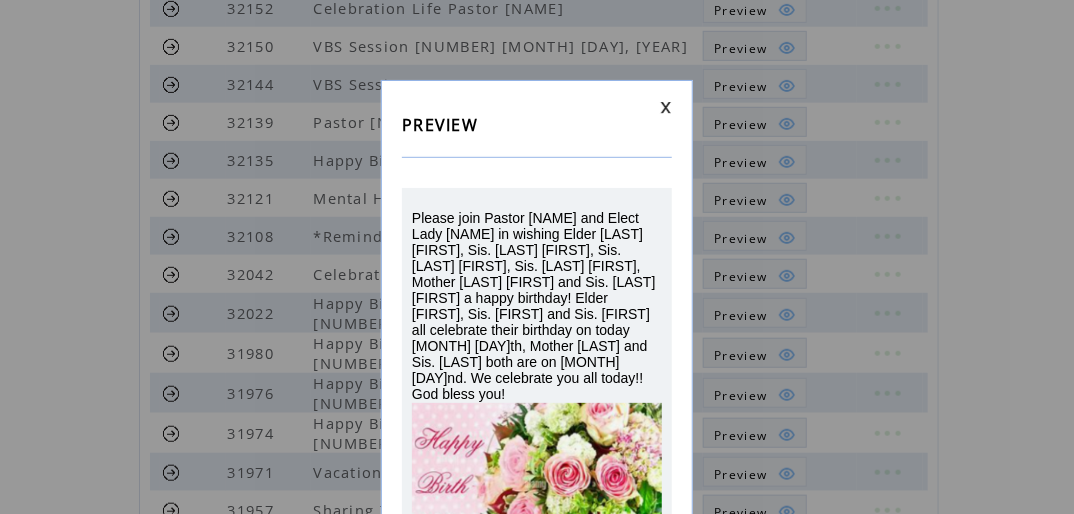 click at bounding box center [666, 107] 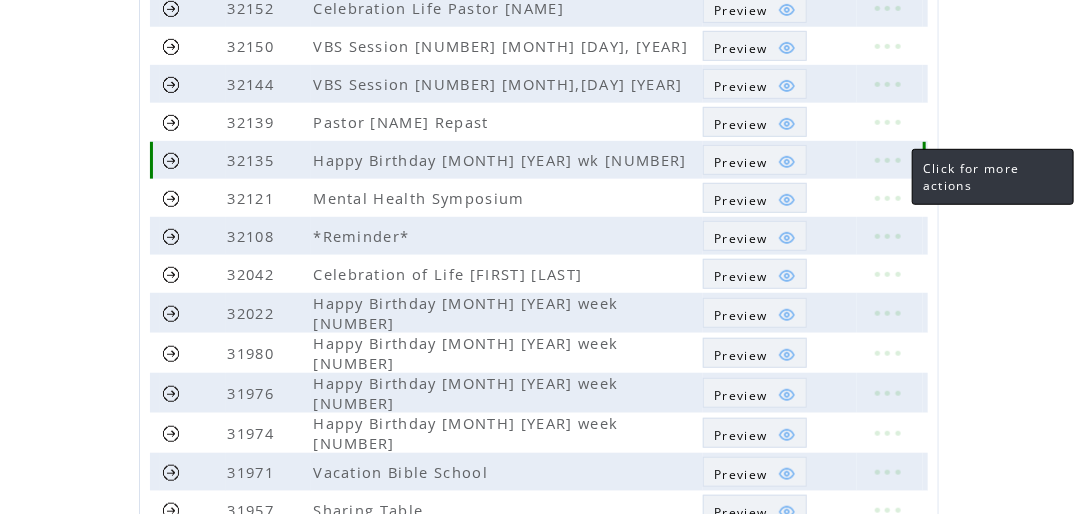 click at bounding box center [887, 160] 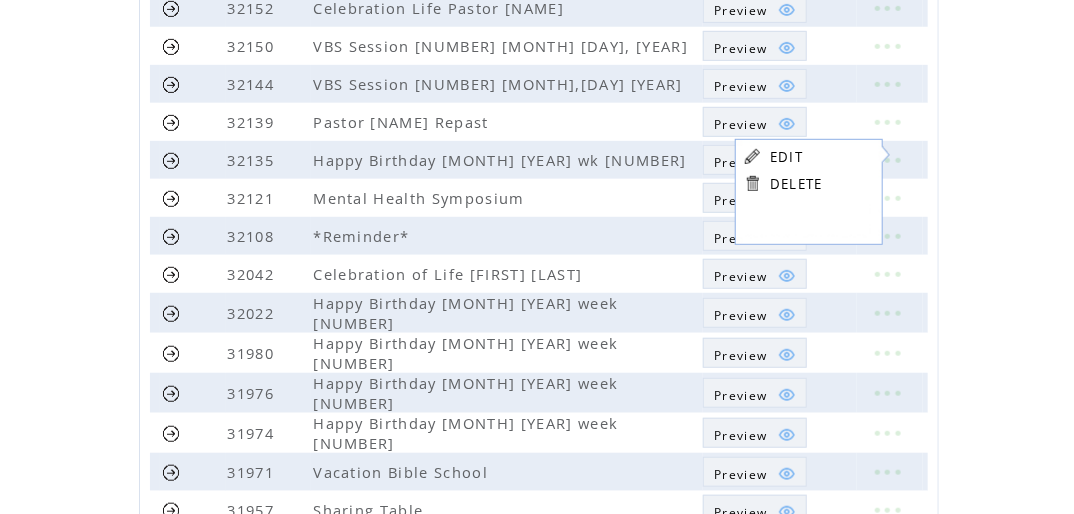click on "EDIT" at bounding box center [786, 157] 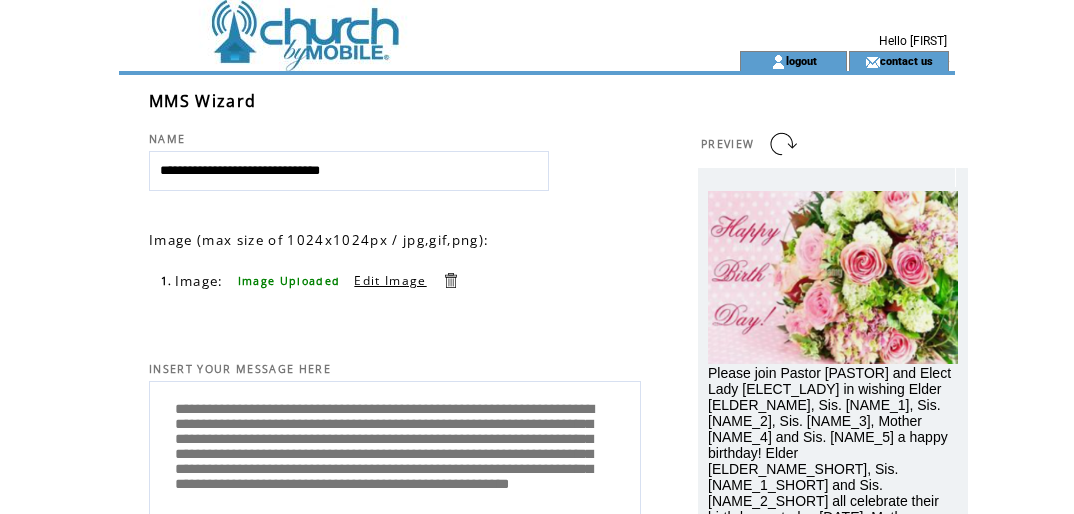 scroll, scrollTop: 0, scrollLeft: 0, axis: both 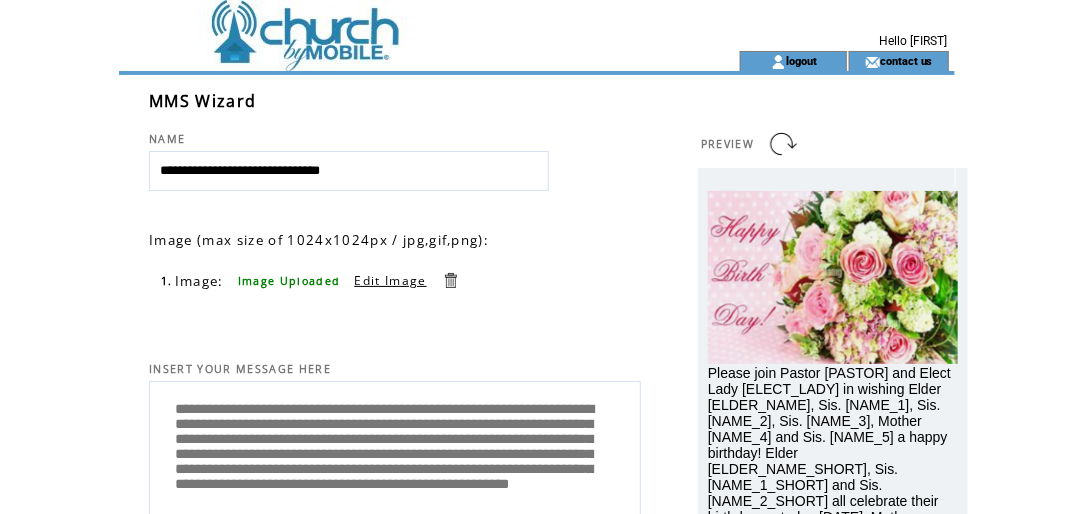drag, startPoint x: 283, startPoint y: 171, endPoint x: 328, endPoint y: 178, distance: 45.54119 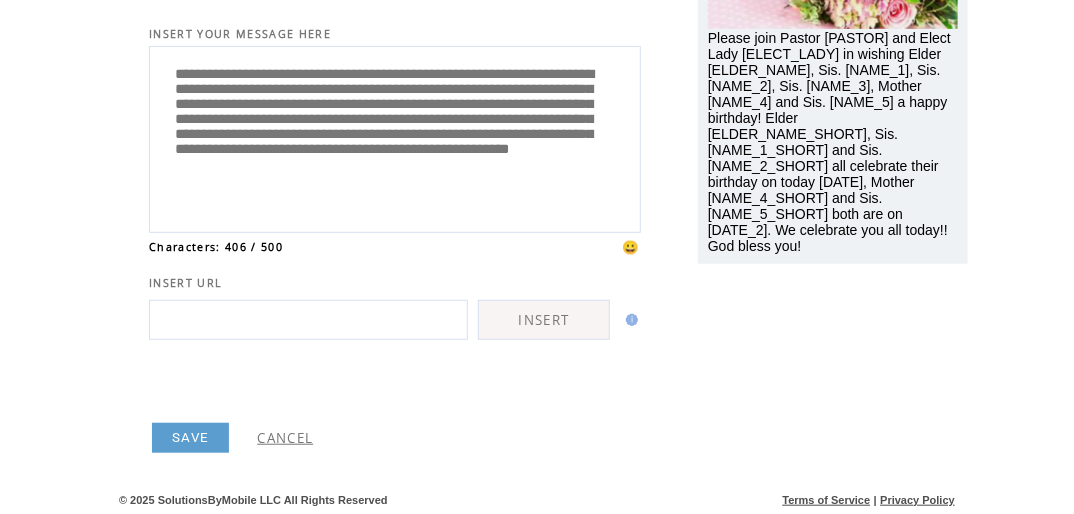 scroll, scrollTop: 336, scrollLeft: 0, axis: vertical 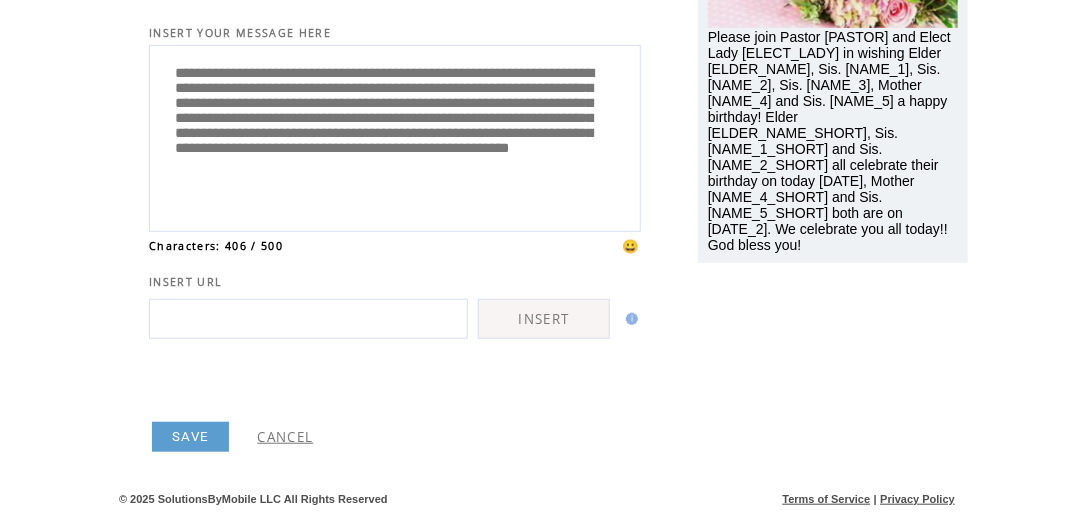type on "**********" 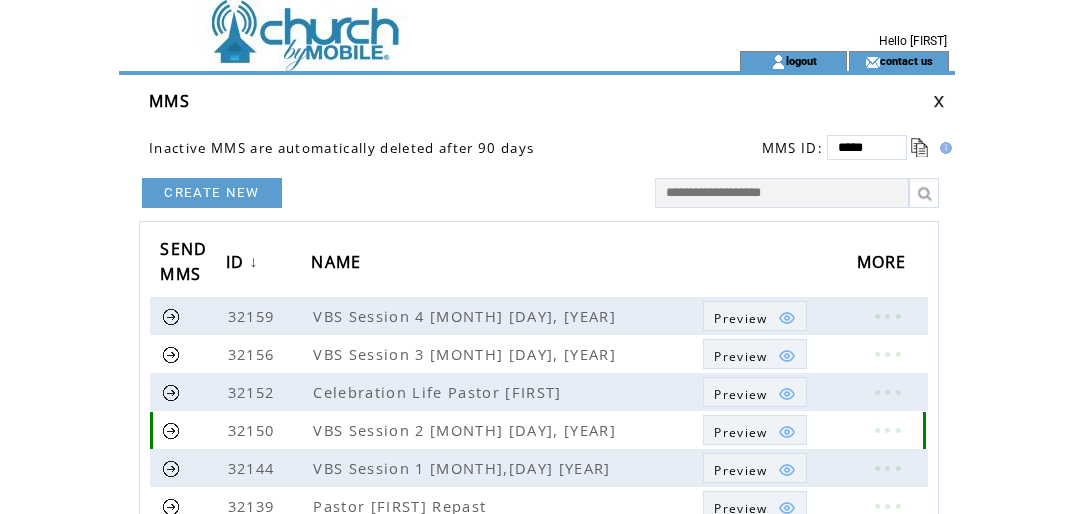 scroll, scrollTop: 0, scrollLeft: 0, axis: both 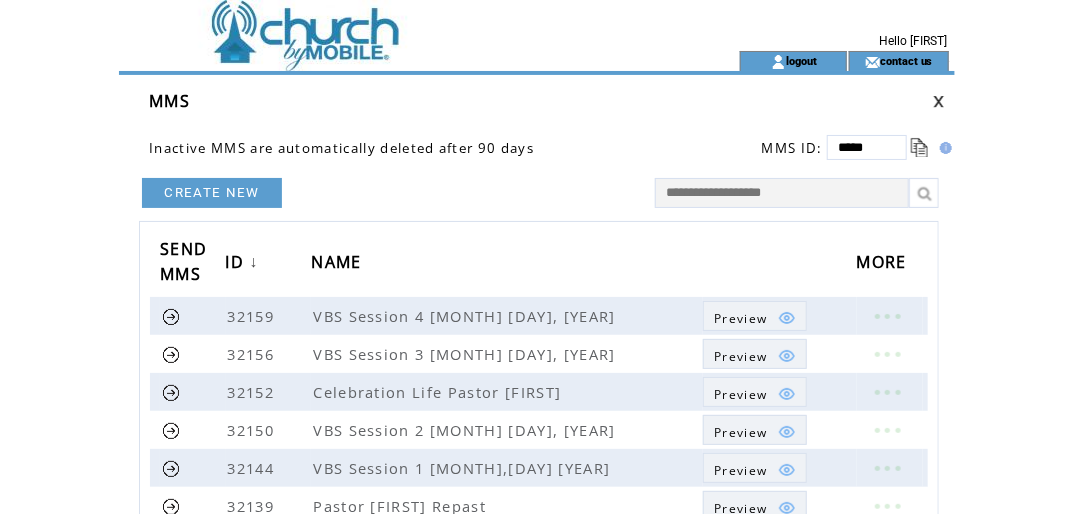 click at bounding box center [393, 25] 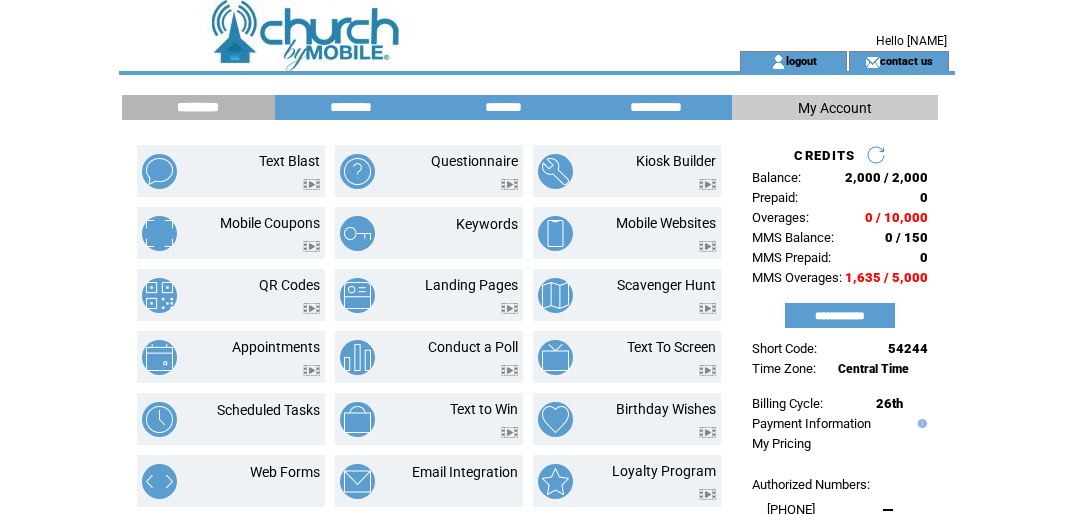 scroll, scrollTop: 0, scrollLeft: 0, axis: both 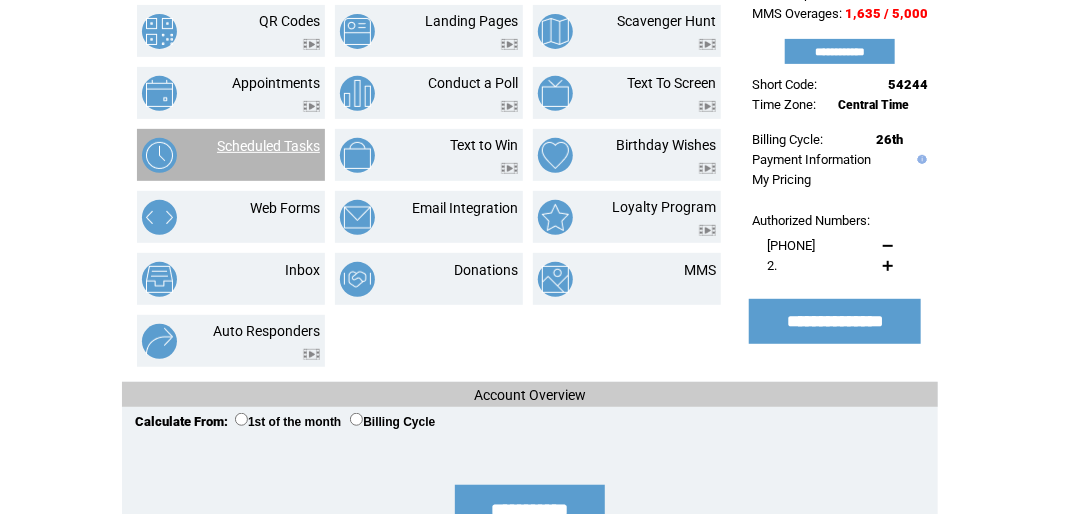 click on "Scheduled Tasks" at bounding box center (268, 146) 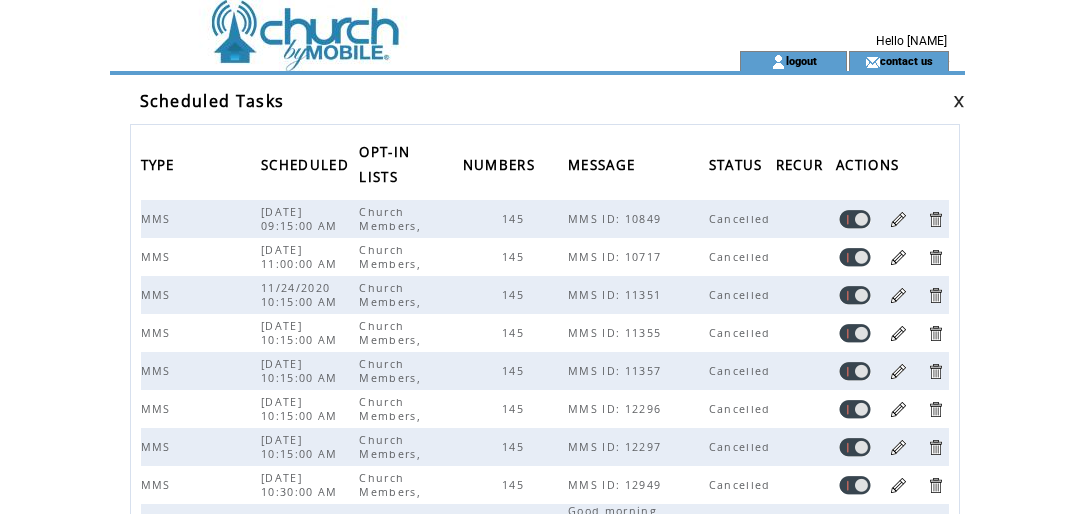 scroll, scrollTop: 0, scrollLeft: 0, axis: both 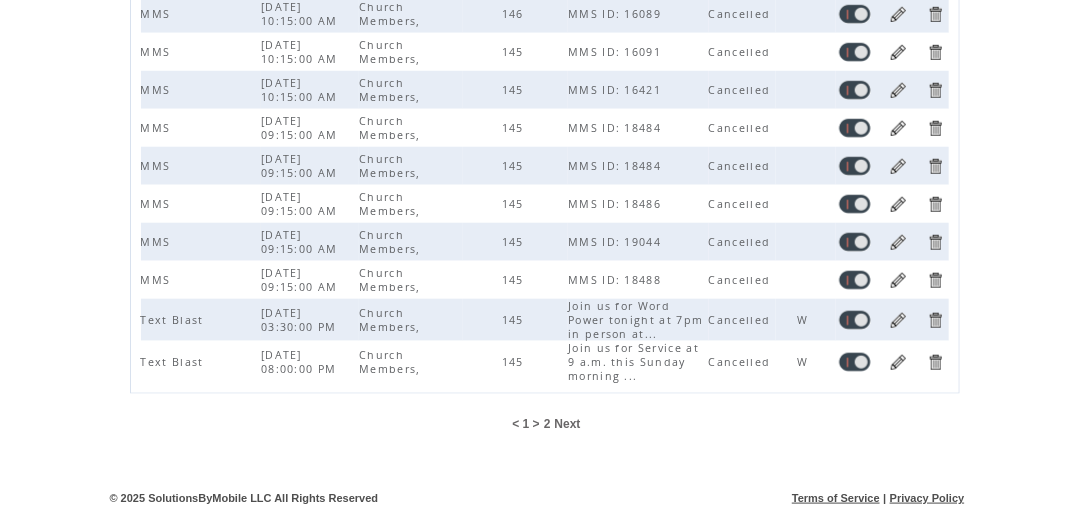 click on "Next" at bounding box center [568, 424] 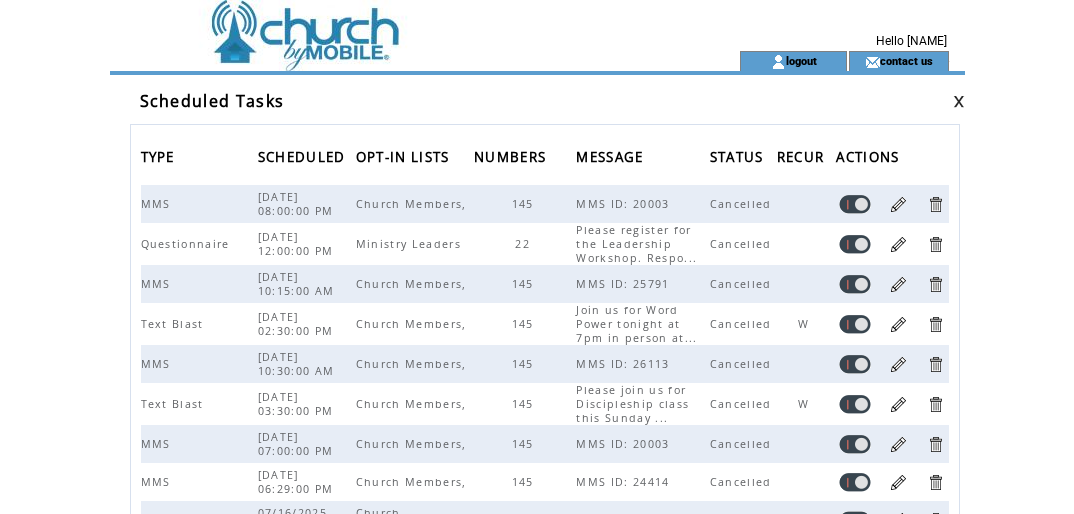 scroll, scrollTop: 0, scrollLeft: 0, axis: both 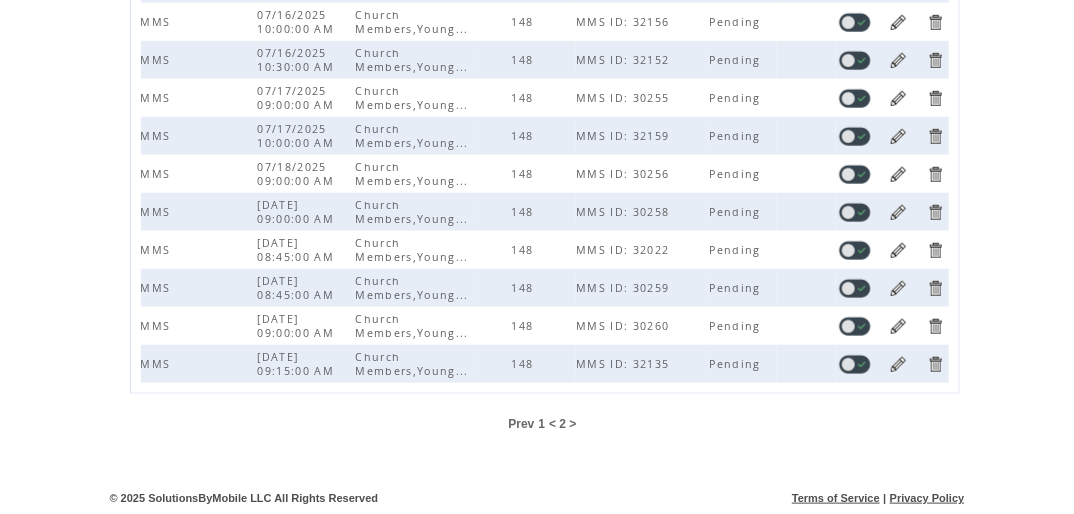 click at bounding box center (898, 364) 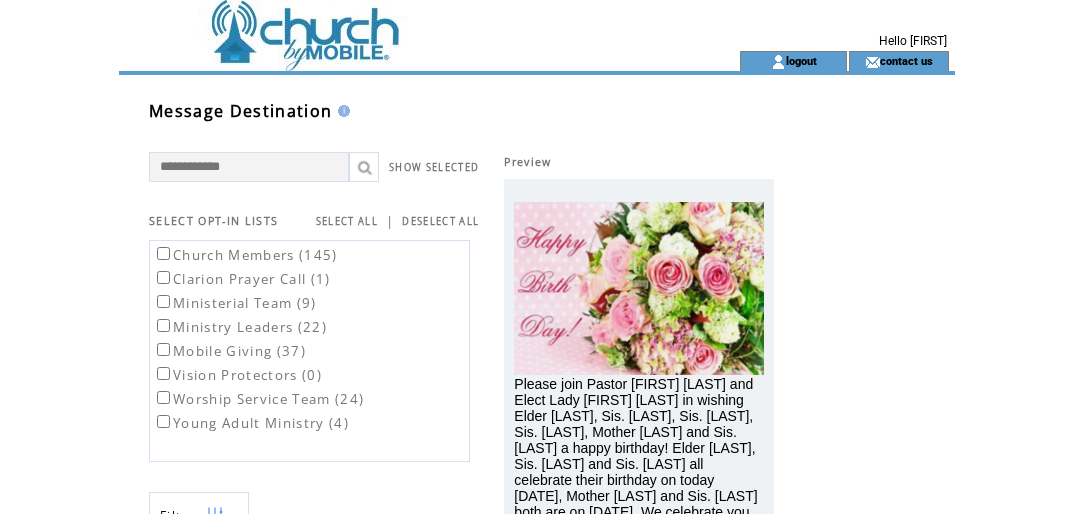 scroll, scrollTop: 0, scrollLeft: 0, axis: both 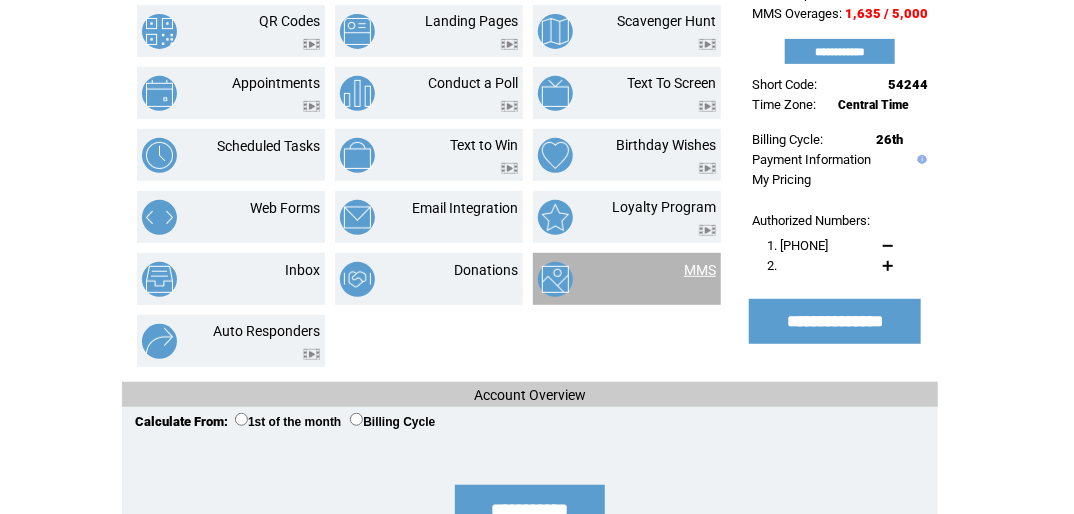 click on "MMS" at bounding box center [700, 270] 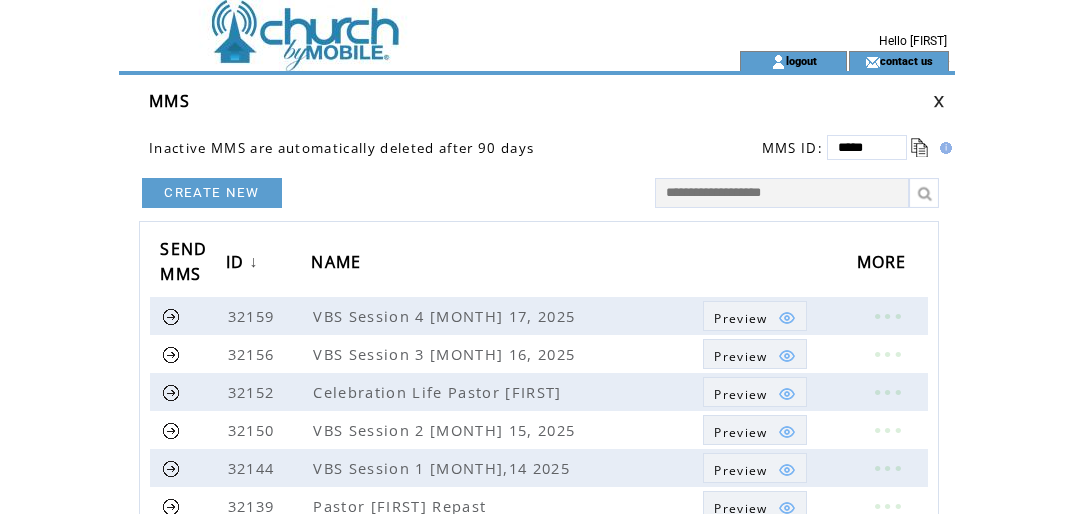 scroll, scrollTop: 0, scrollLeft: 0, axis: both 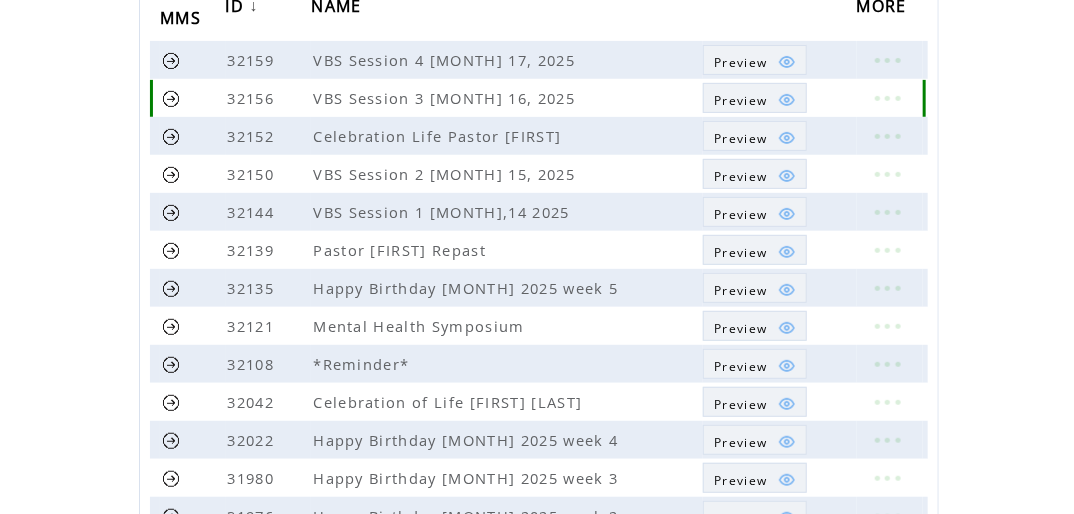 click at bounding box center [887, 98] 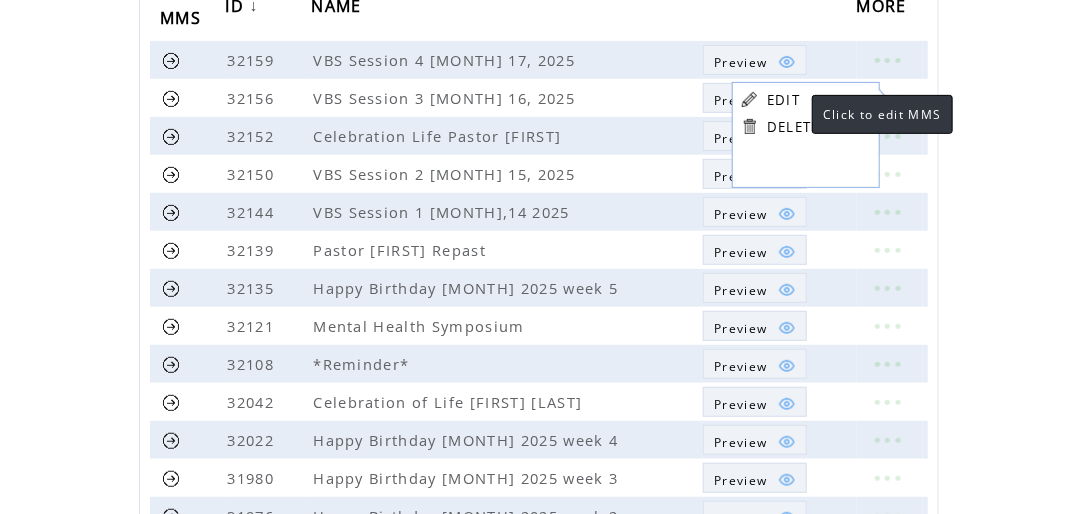 click on "EDIT" at bounding box center [783, 100] 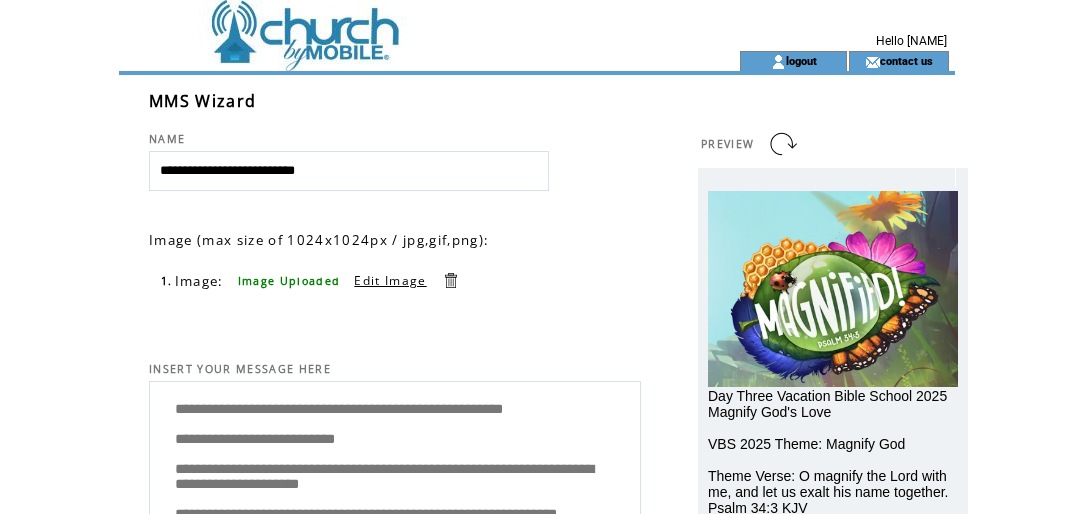 scroll, scrollTop: 0, scrollLeft: 0, axis: both 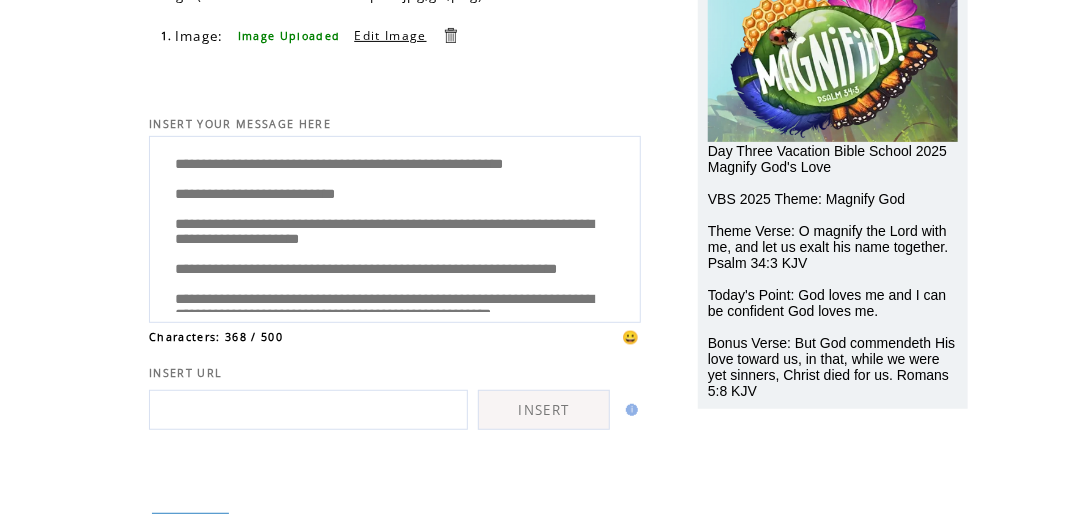 drag, startPoint x: 631, startPoint y: 194, endPoint x: 631, endPoint y: 220, distance: 26 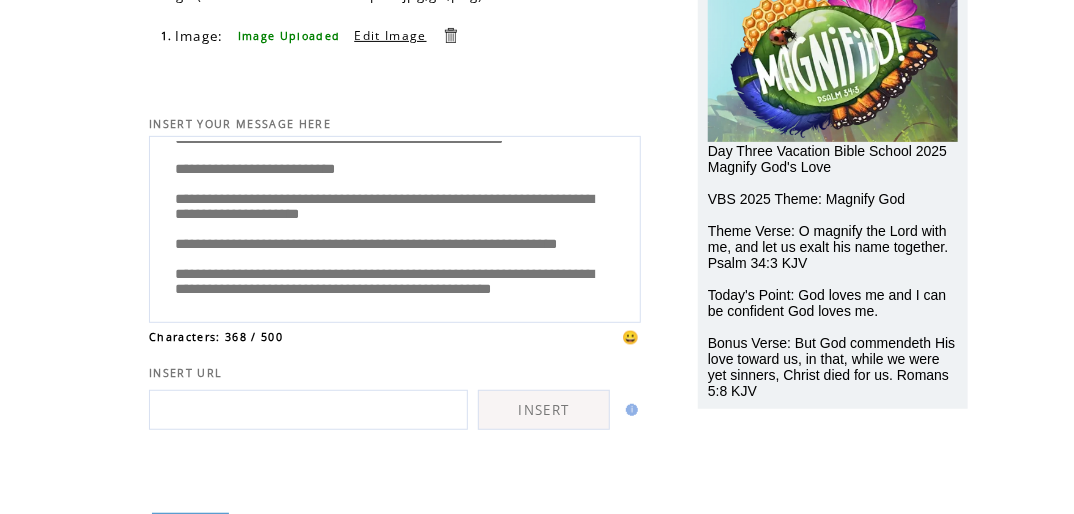 scroll, scrollTop: 108, scrollLeft: 0, axis: vertical 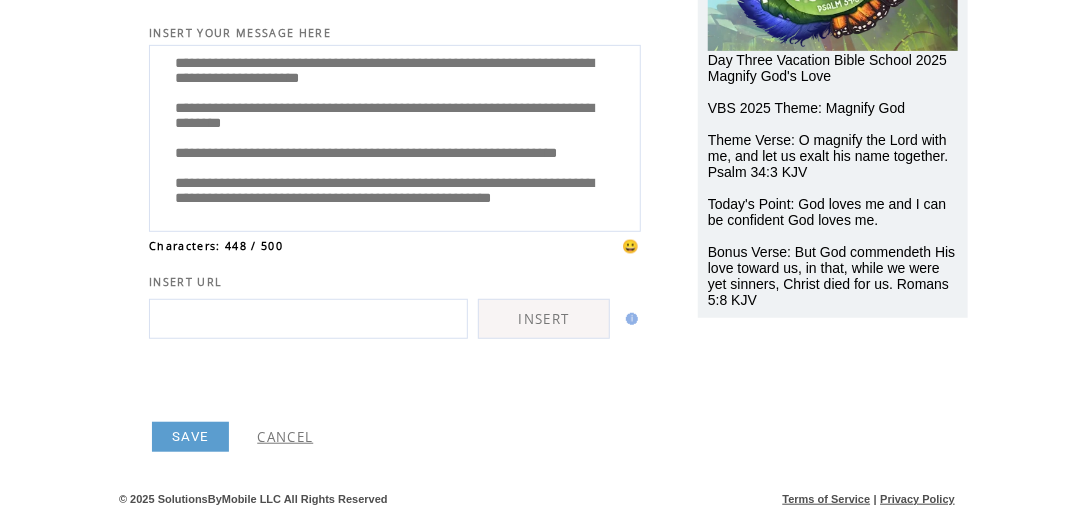 type on "**********" 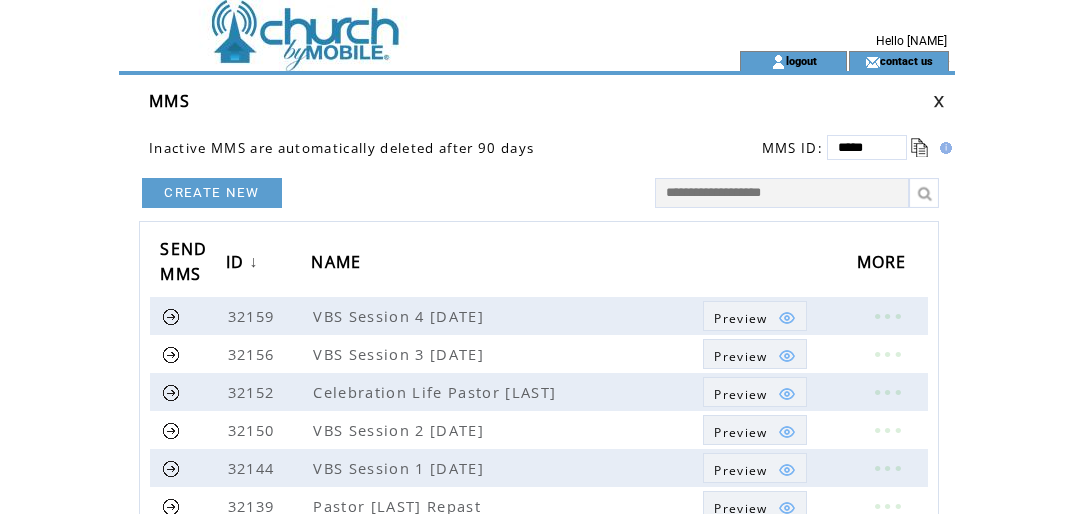 scroll, scrollTop: 0, scrollLeft: 0, axis: both 